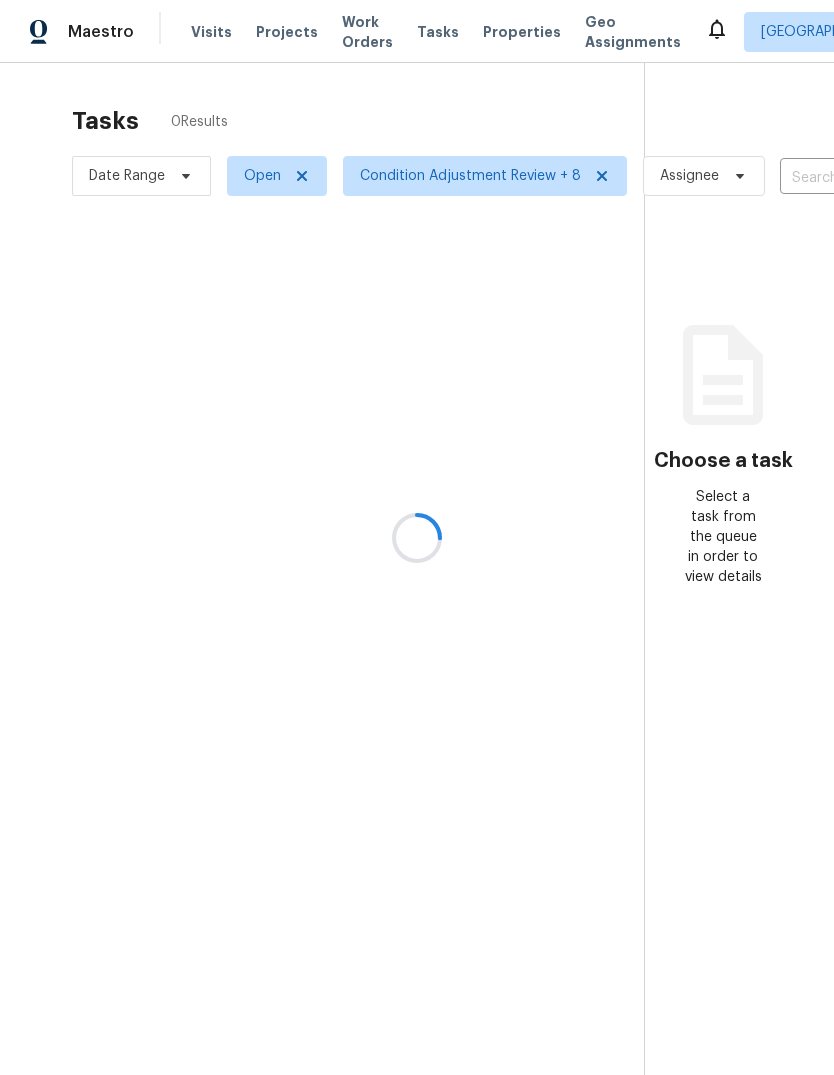 scroll, scrollTop: 75, scrollLeft: 0, axis: vertical 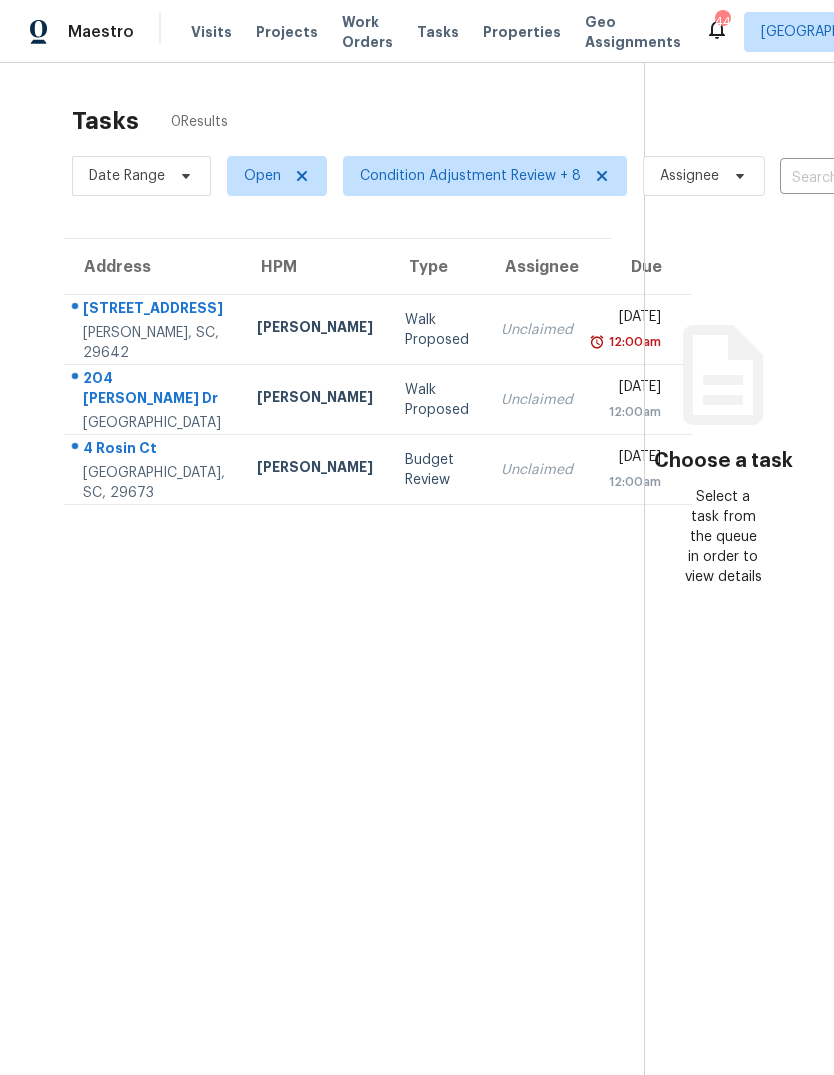 click on "Piedmont, SC, 29673" at bounding box center [154, 483] 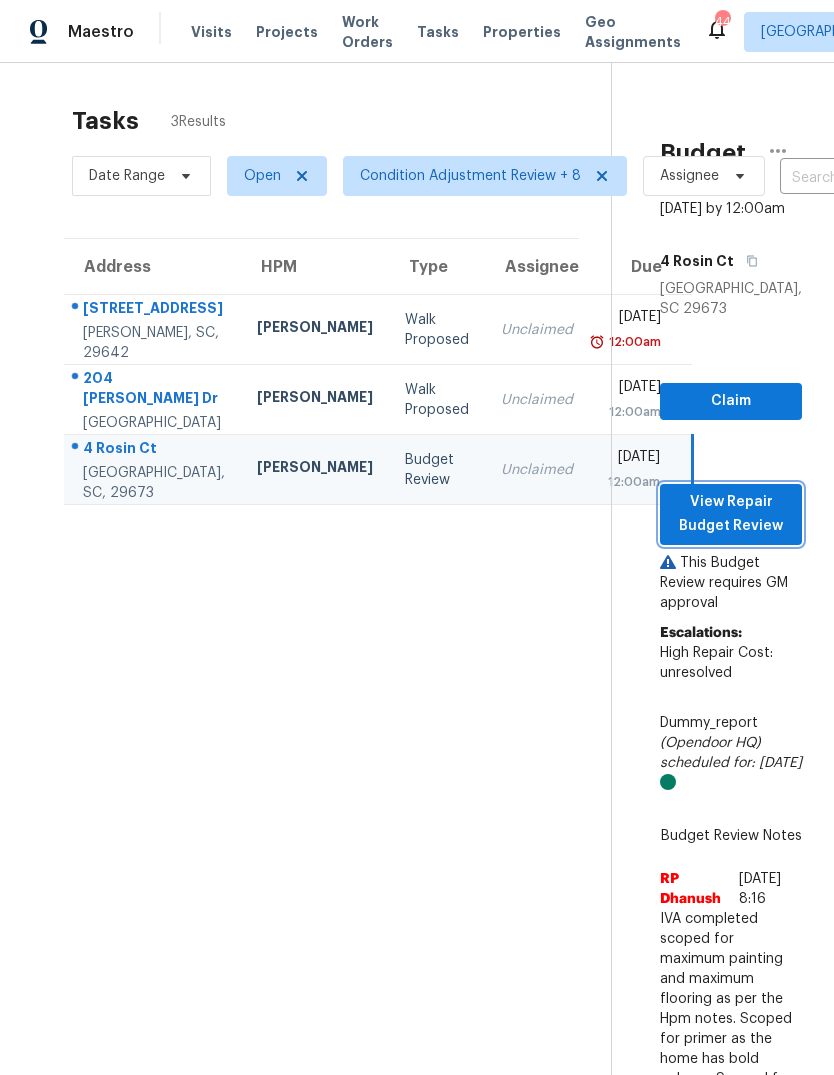 click on "View Repair Budget Review" at bounding box center (731, 514) 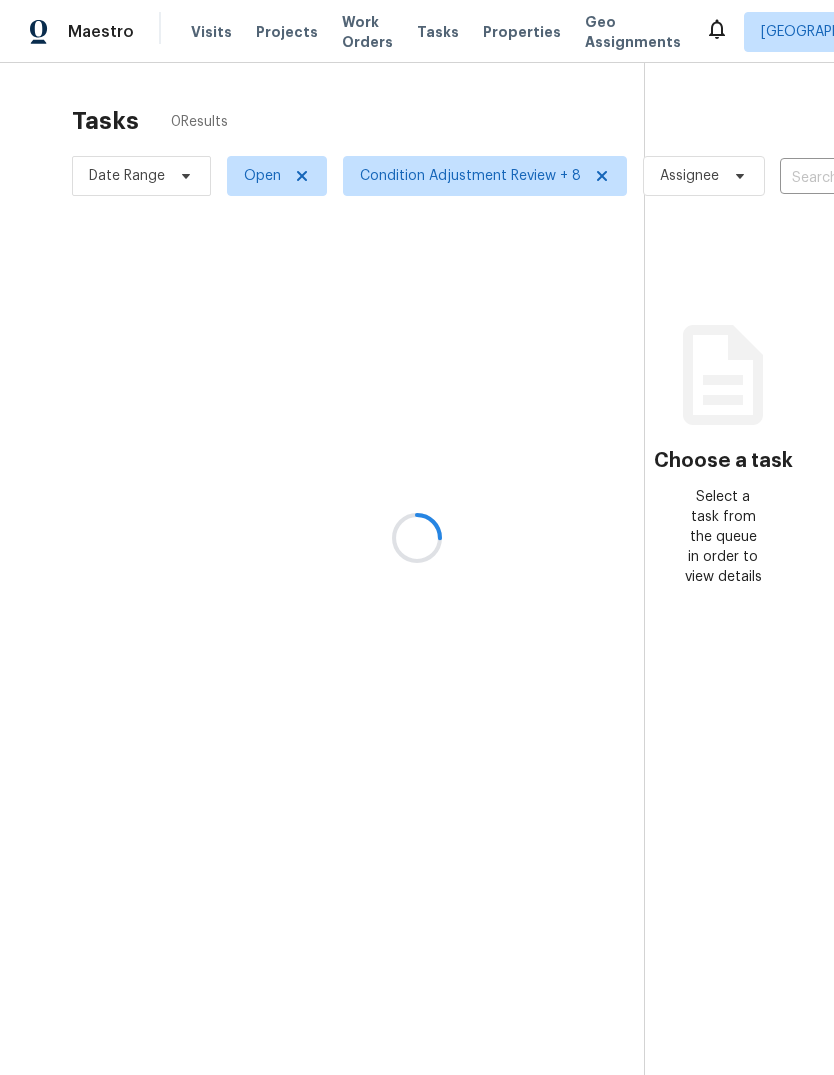 scroll, scrollTop: 0, scrollLeft: 0, axis: both 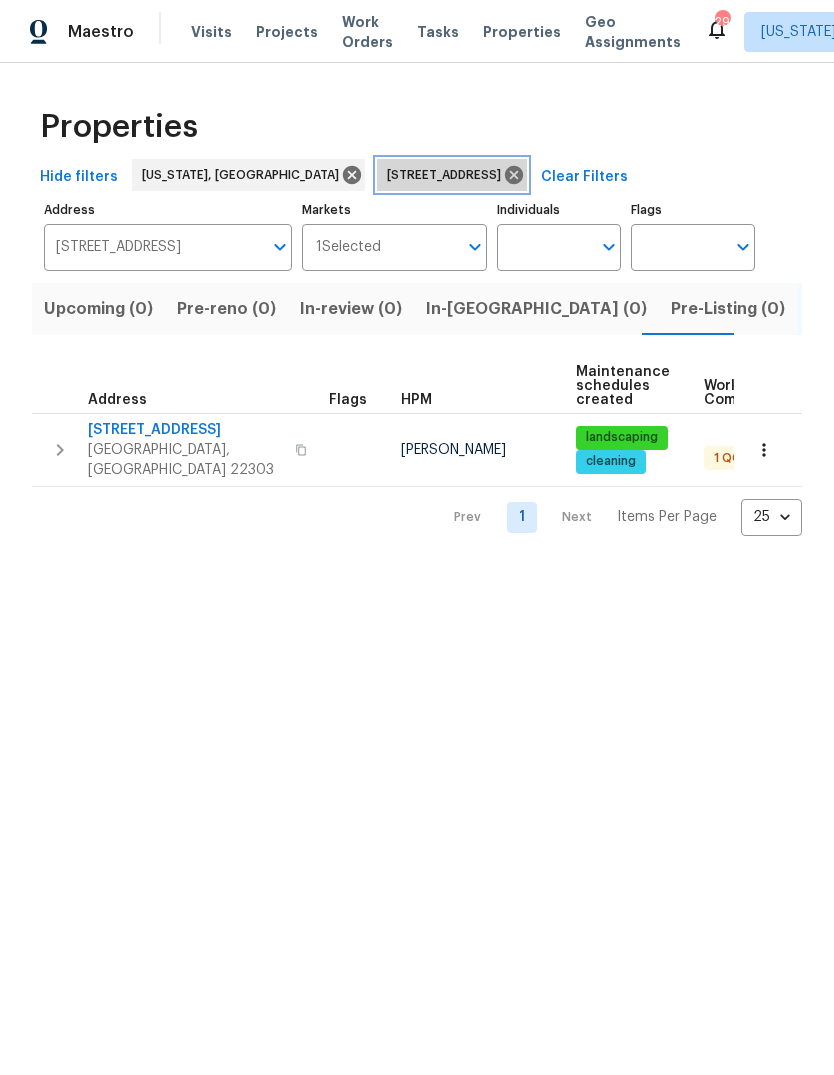 click 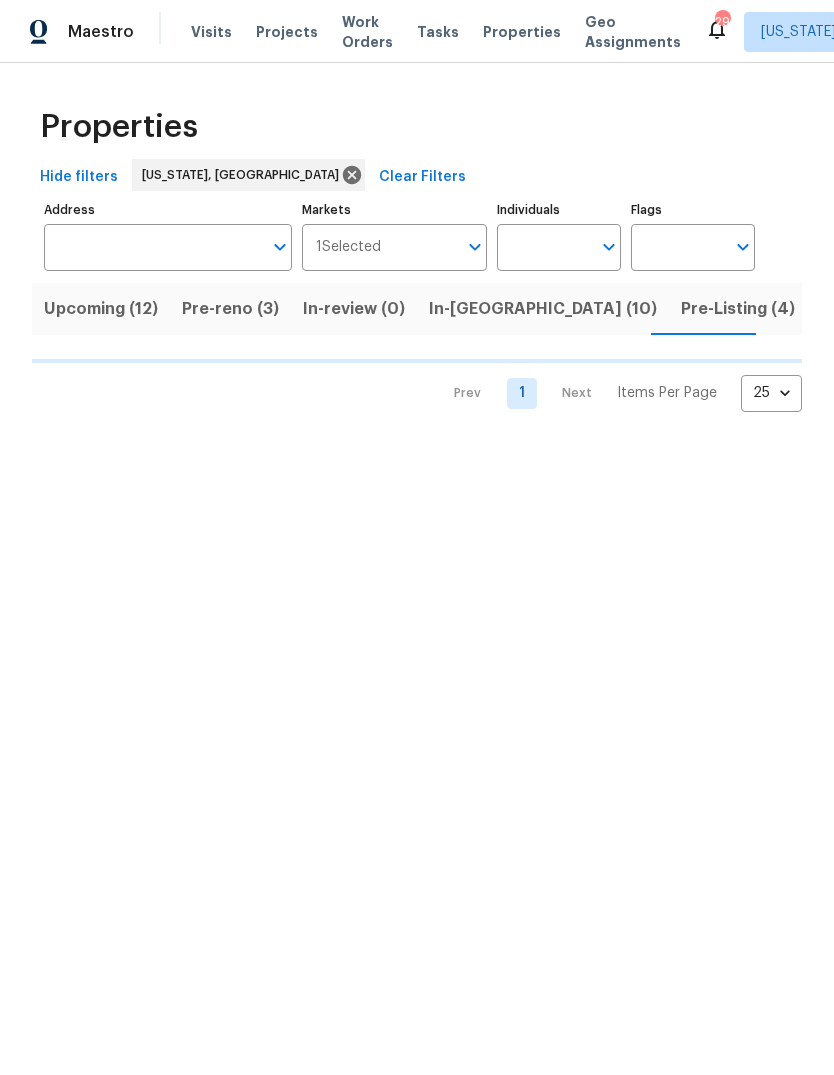 click on "Pre-reno (3)" at bounding box center (230, 309) 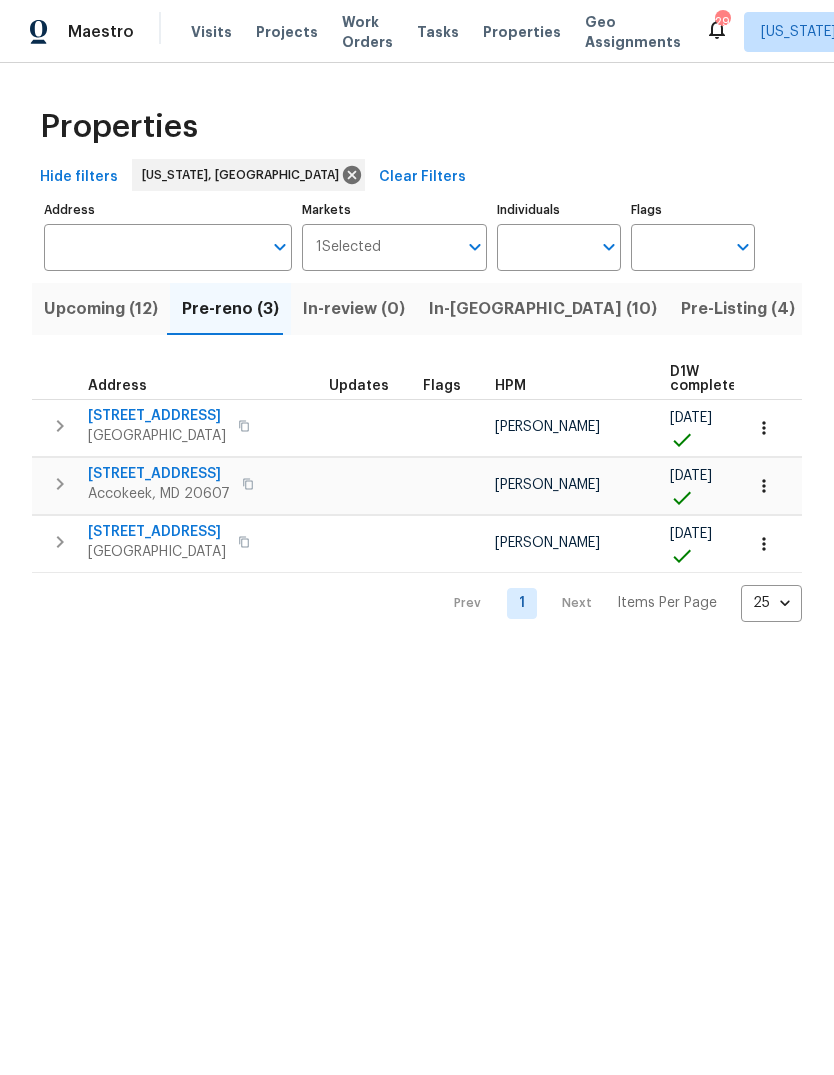 click at bounding box center (60, 484) 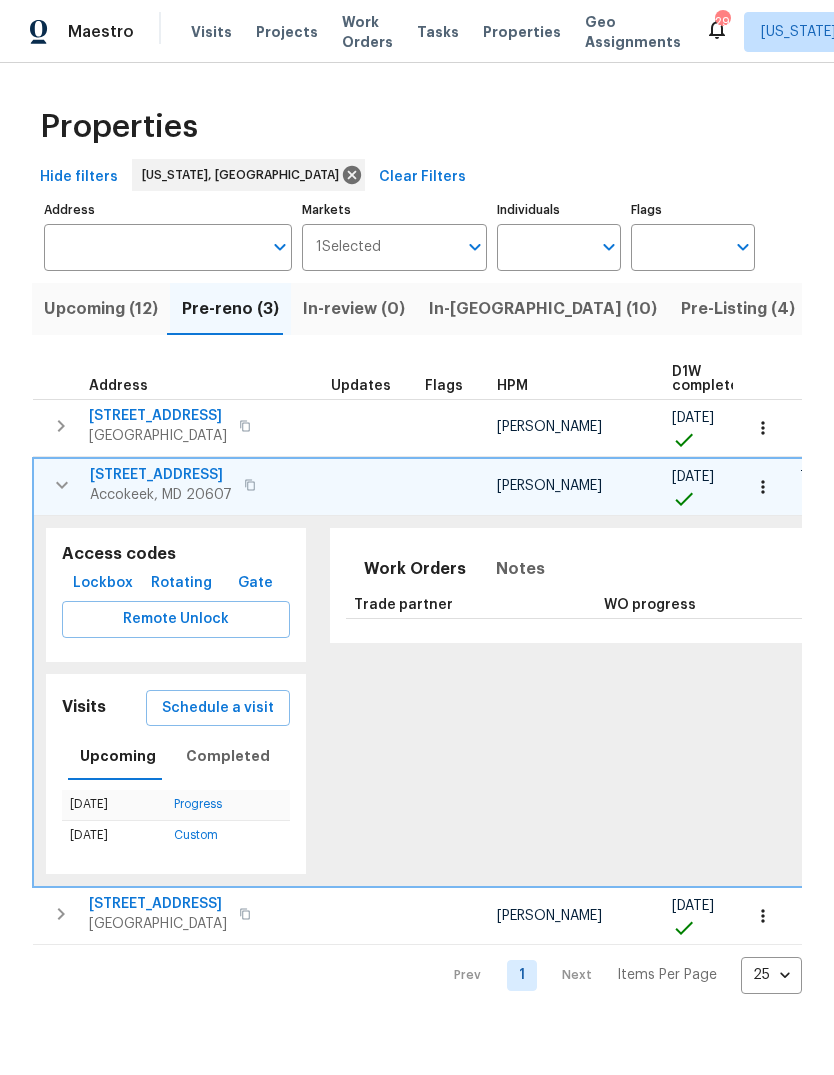 click on "Remote Unlock" at bounding box center [176, 619] 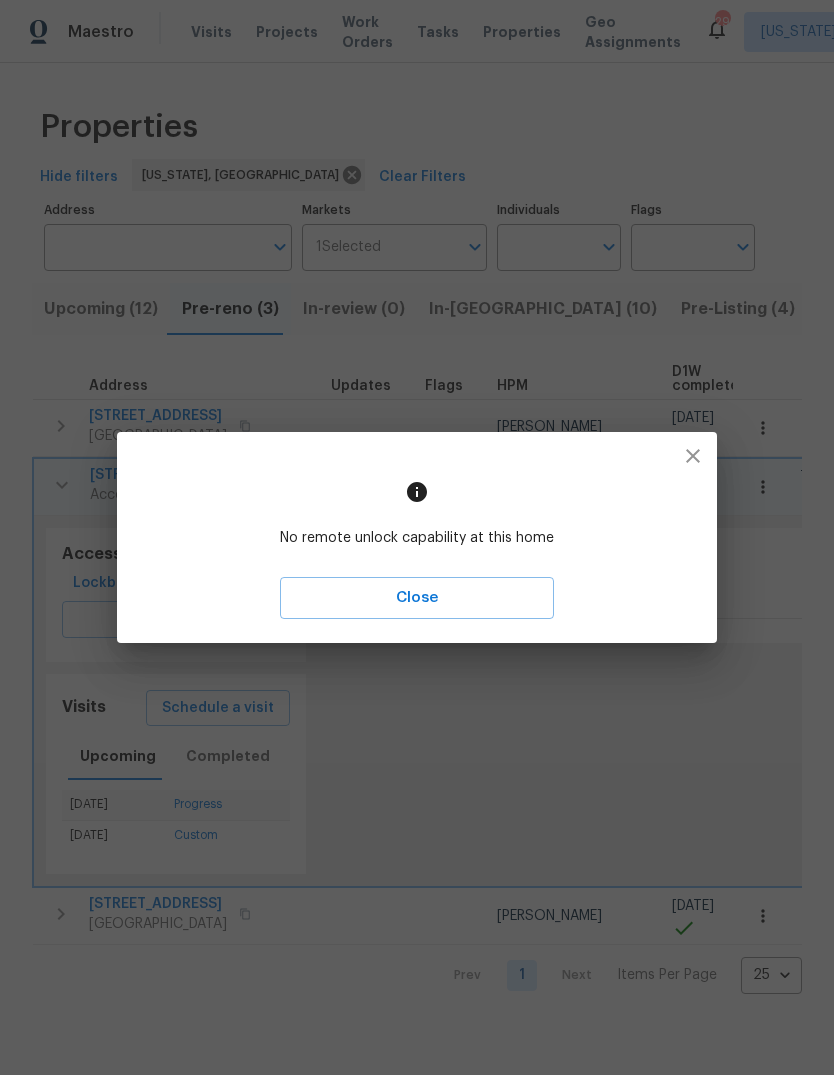 click 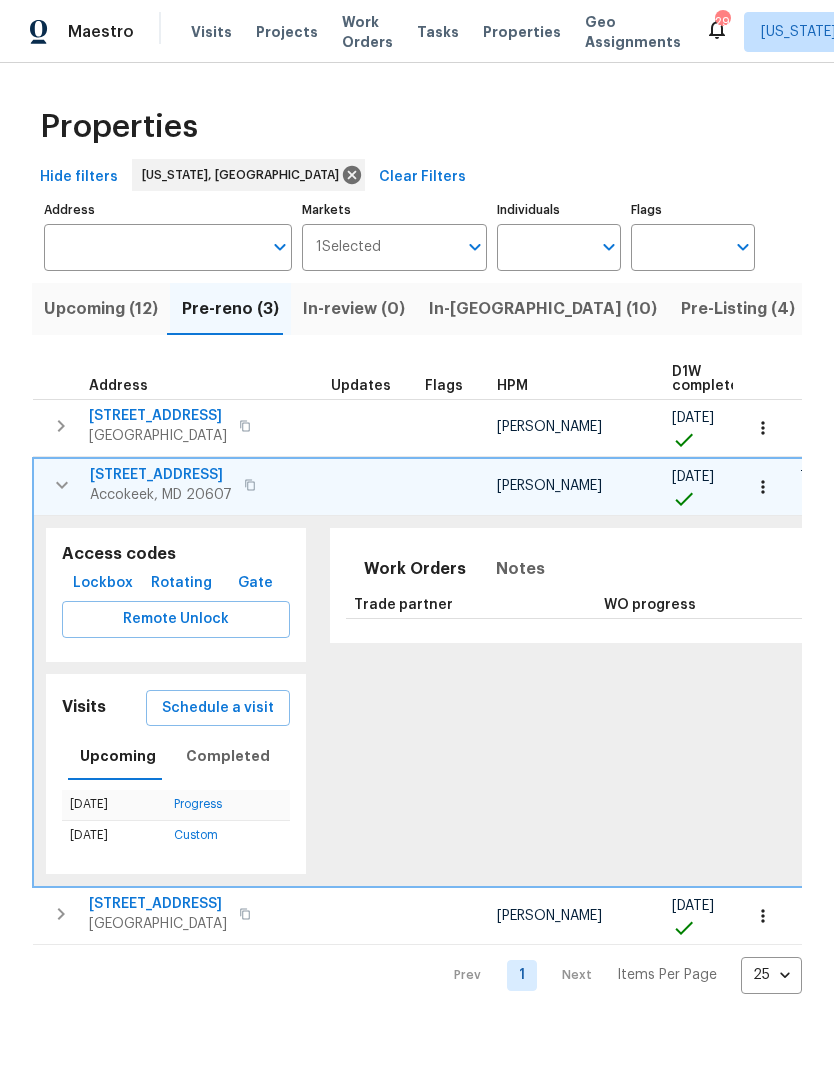 click on "Lockbox" at bounding box center [103, 583] 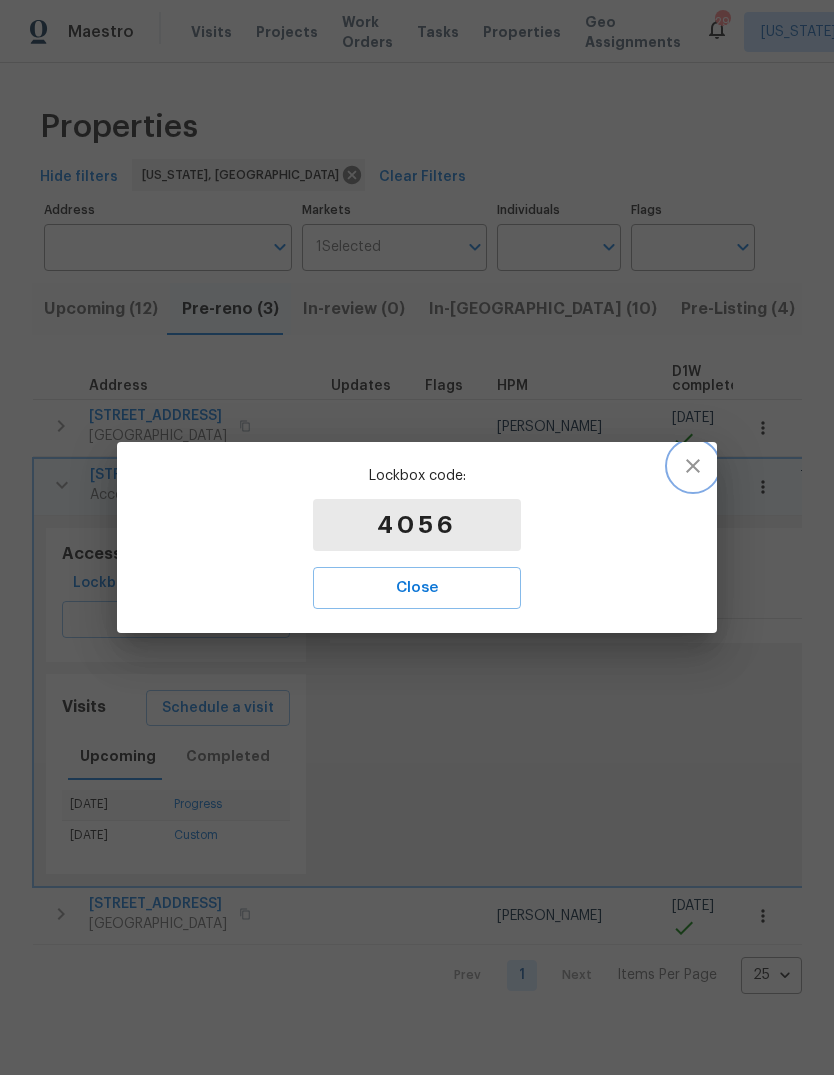 click 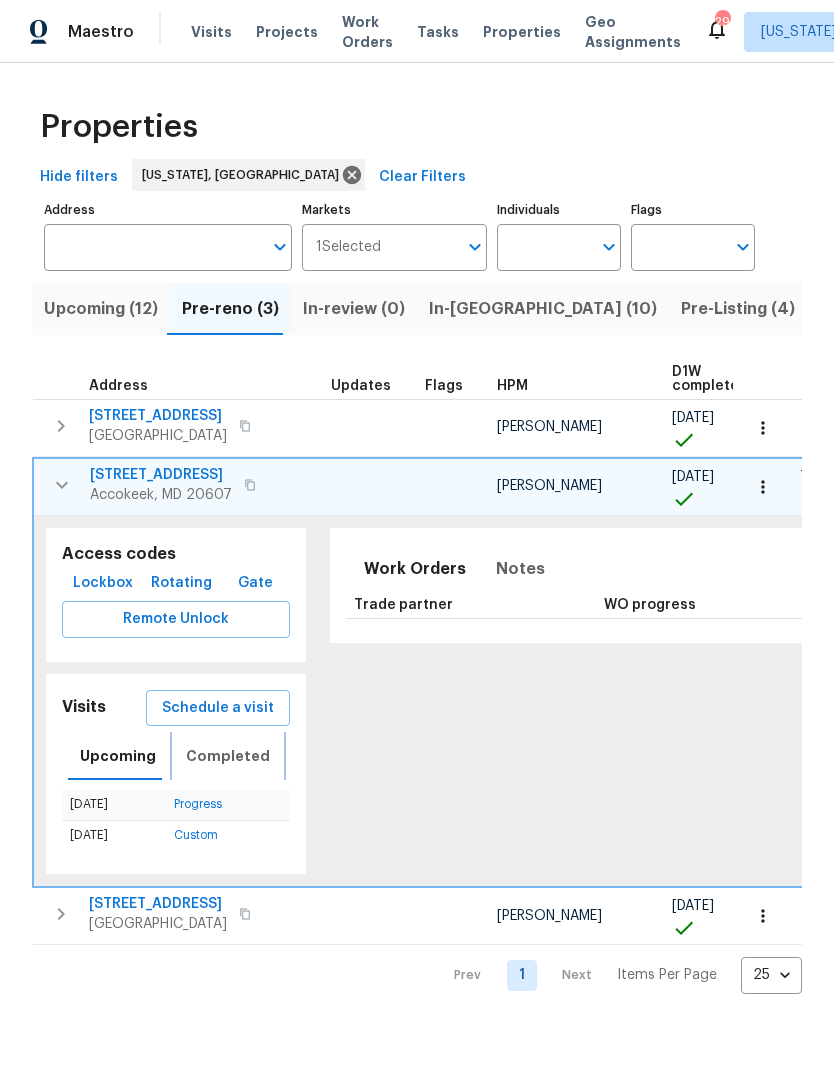 click on "Completed" at bounding box center [228, 756] 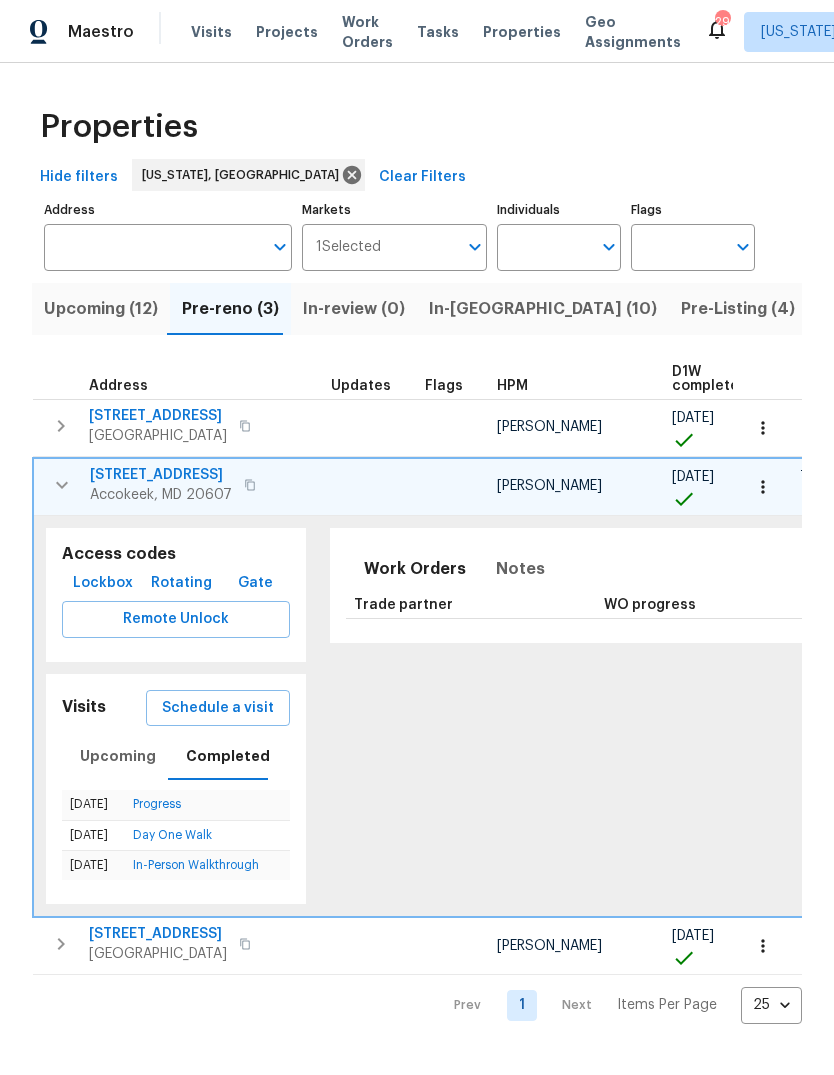 click on "In-Person Walkthrough" at bounding box center [196, 865] 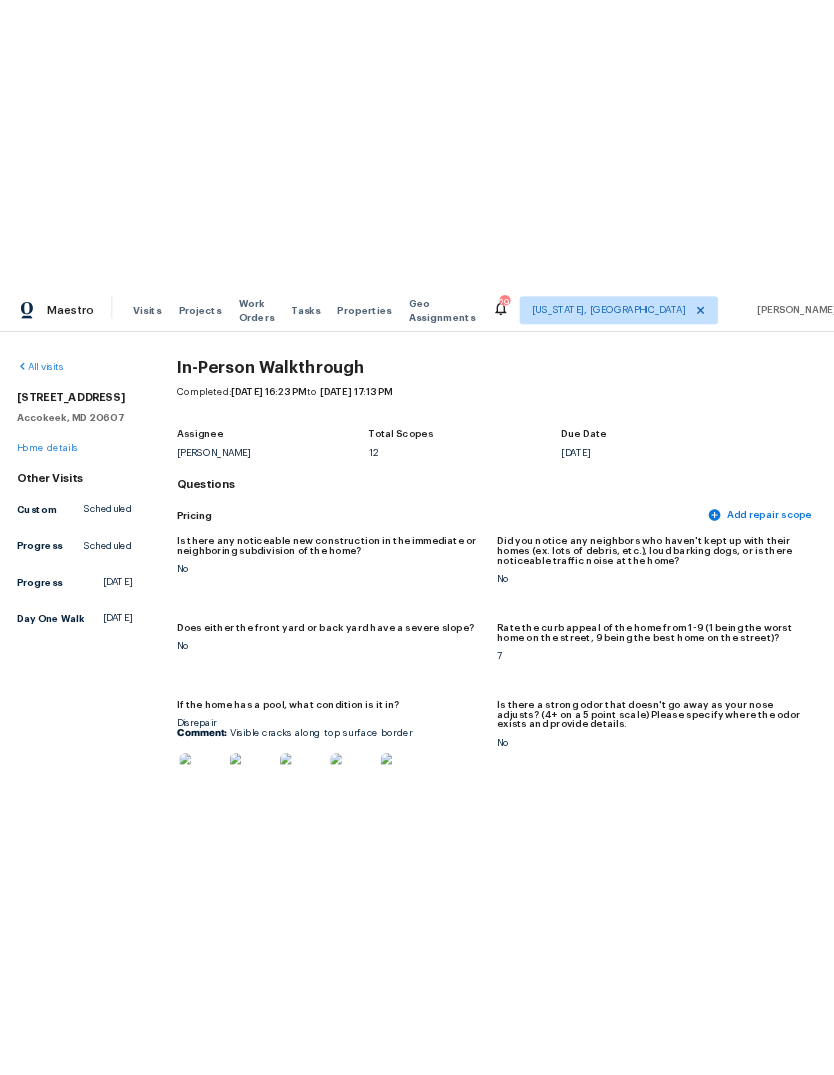 scroll, scrollTop: 0, scrollLeft: 0, axis: both 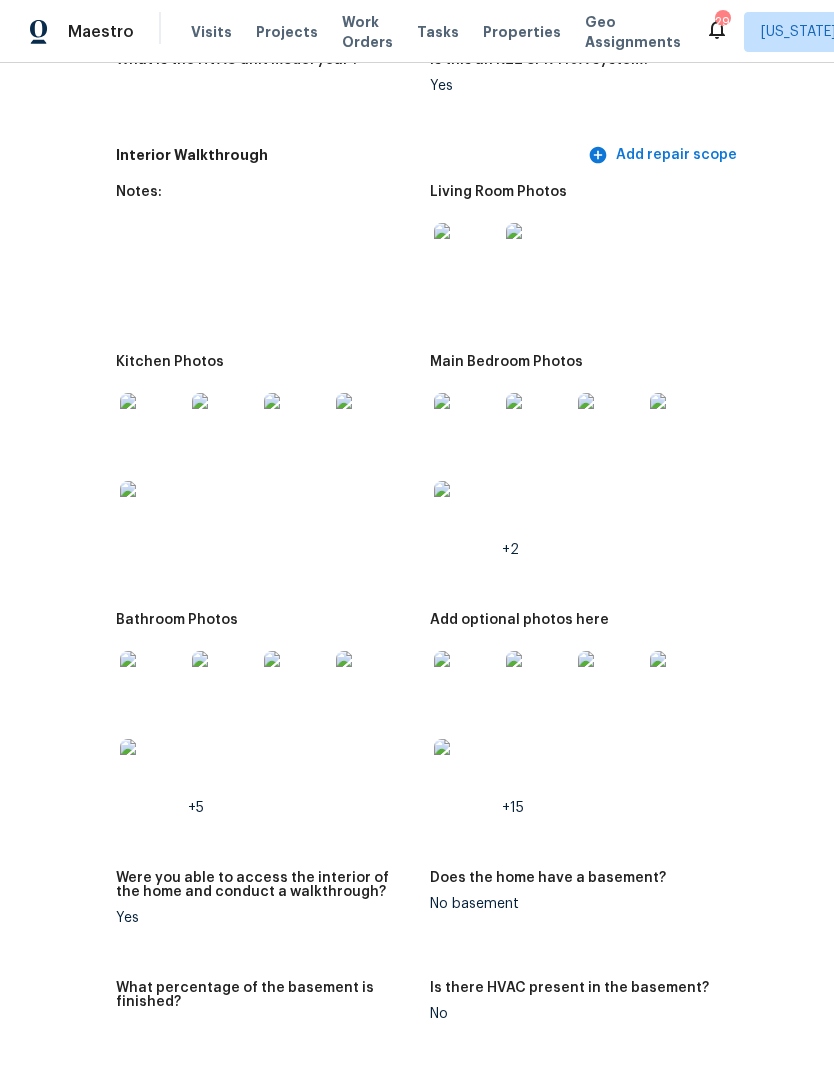 click at bounding box center [152, 683] 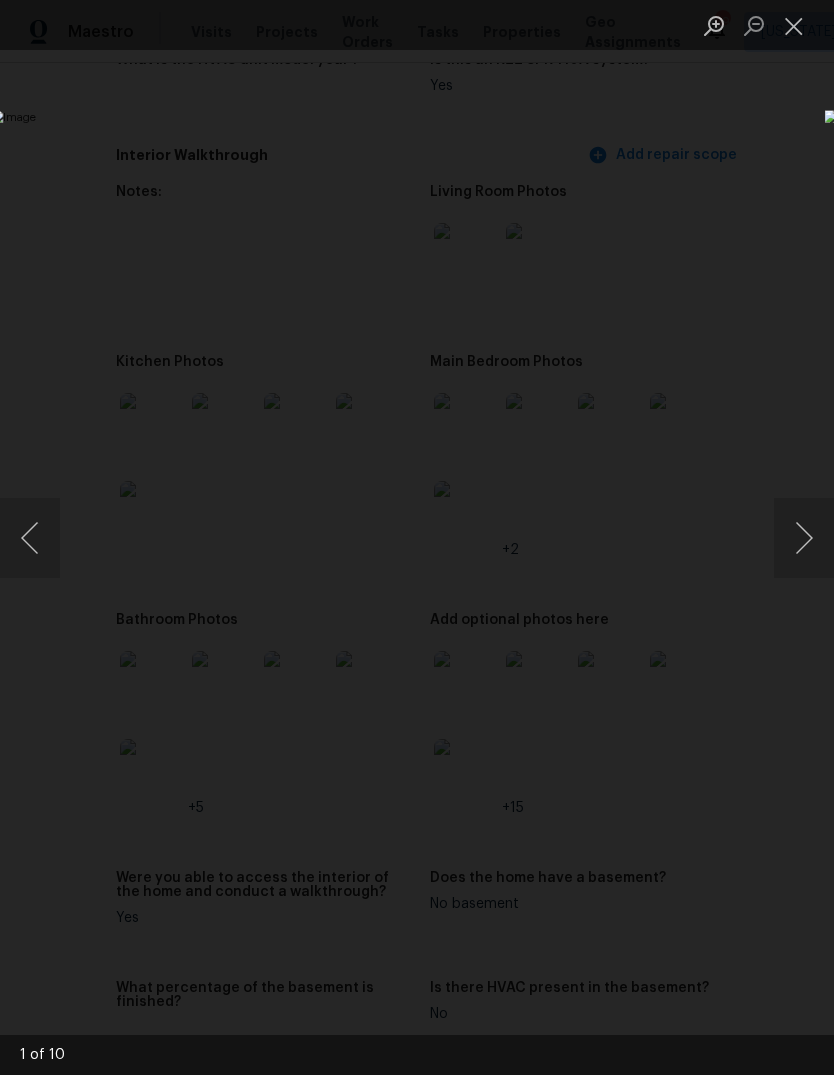 click at bounding box center [804, 538] 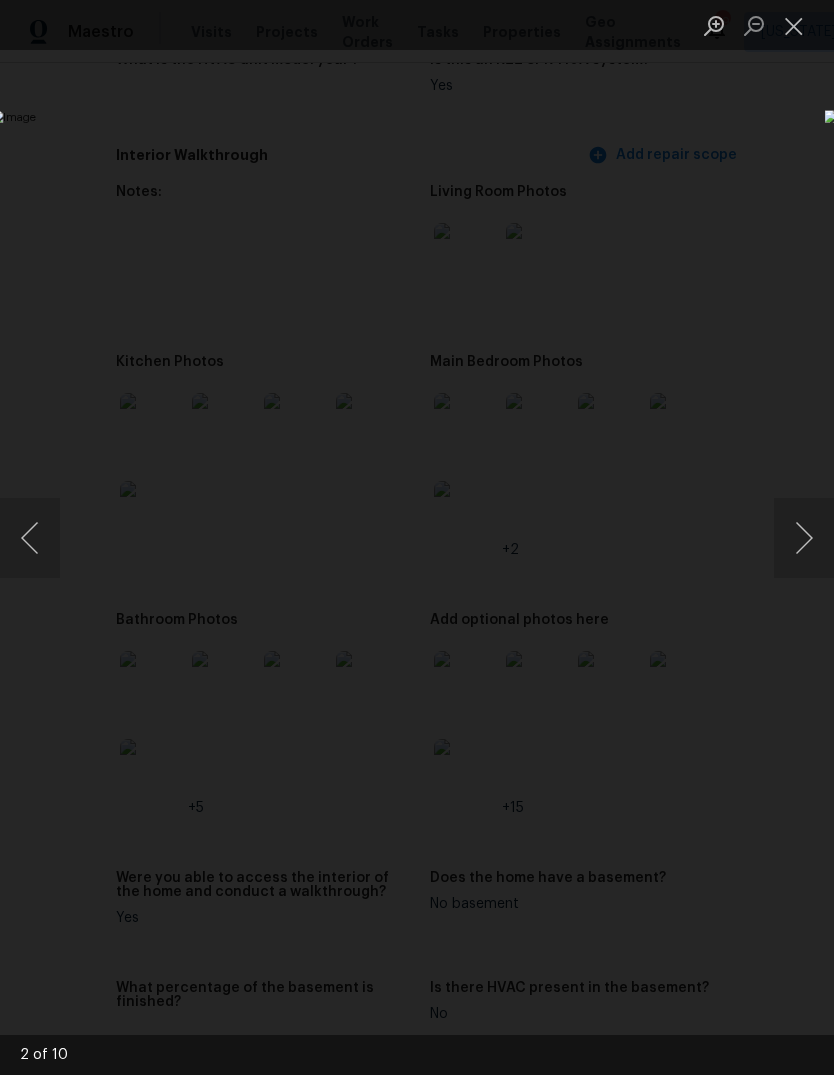 click at bounding box center (804, 538) 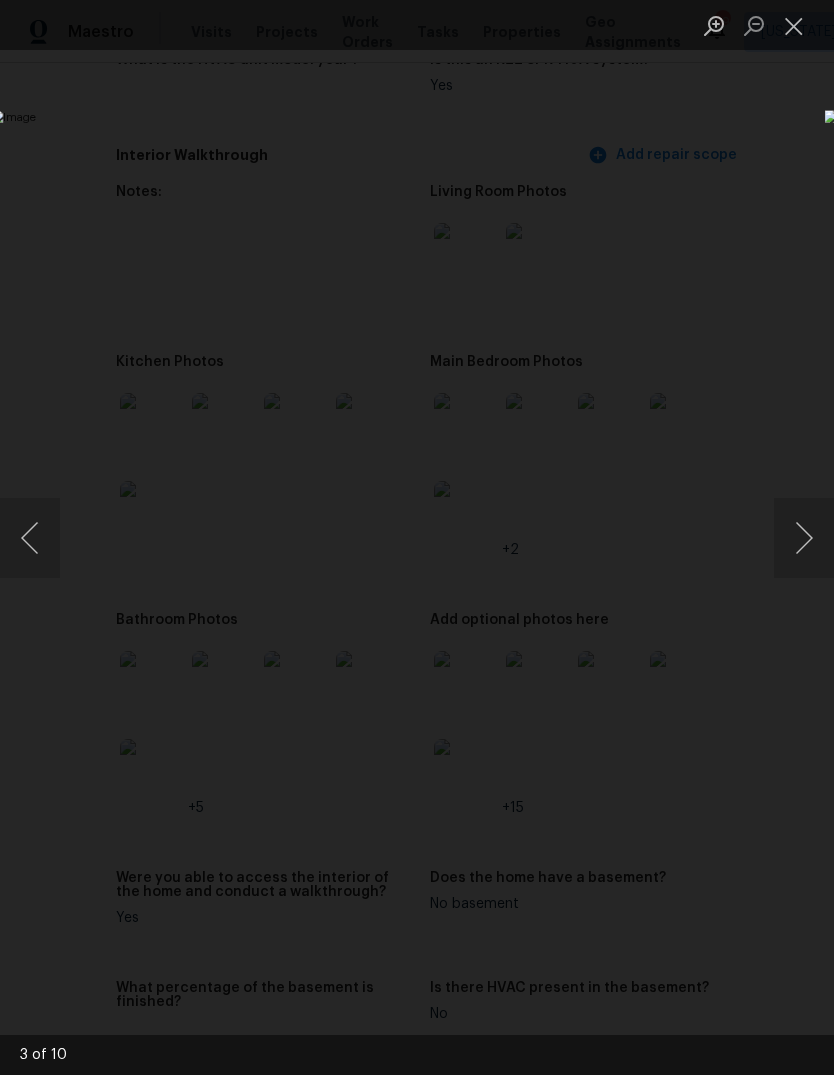 click at bounding box center (804, 538) 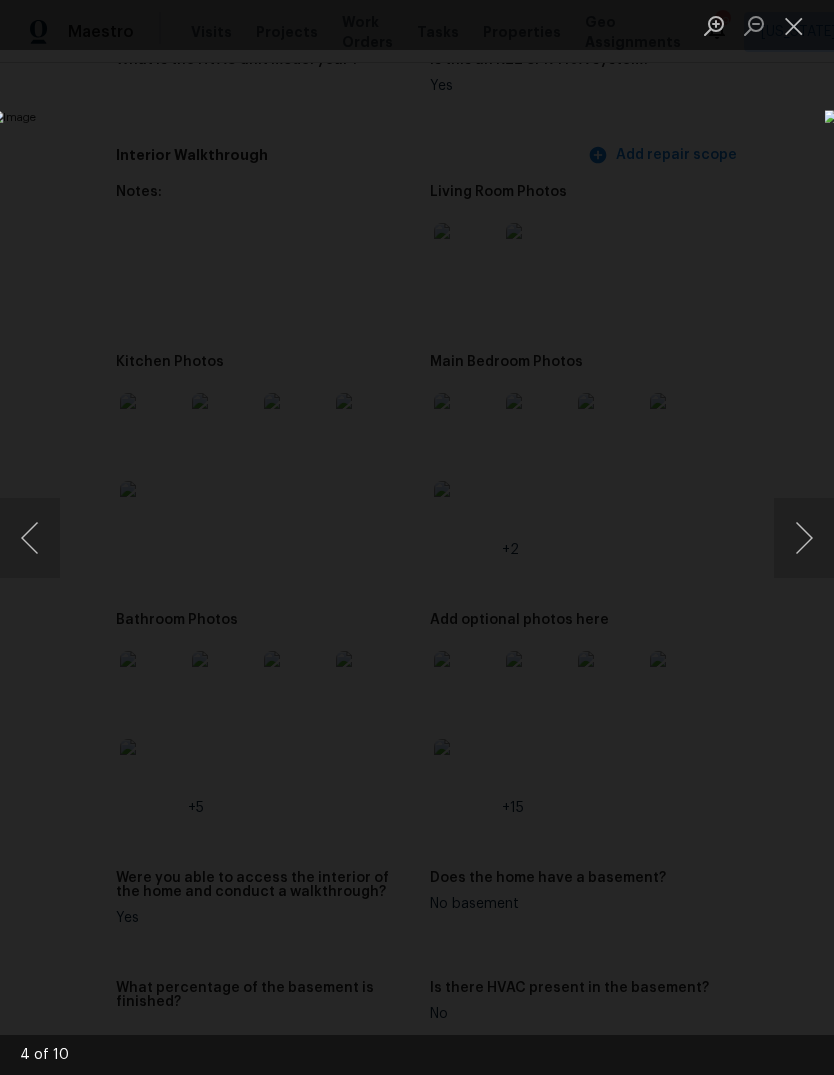 click at bounding box center (804, 538) 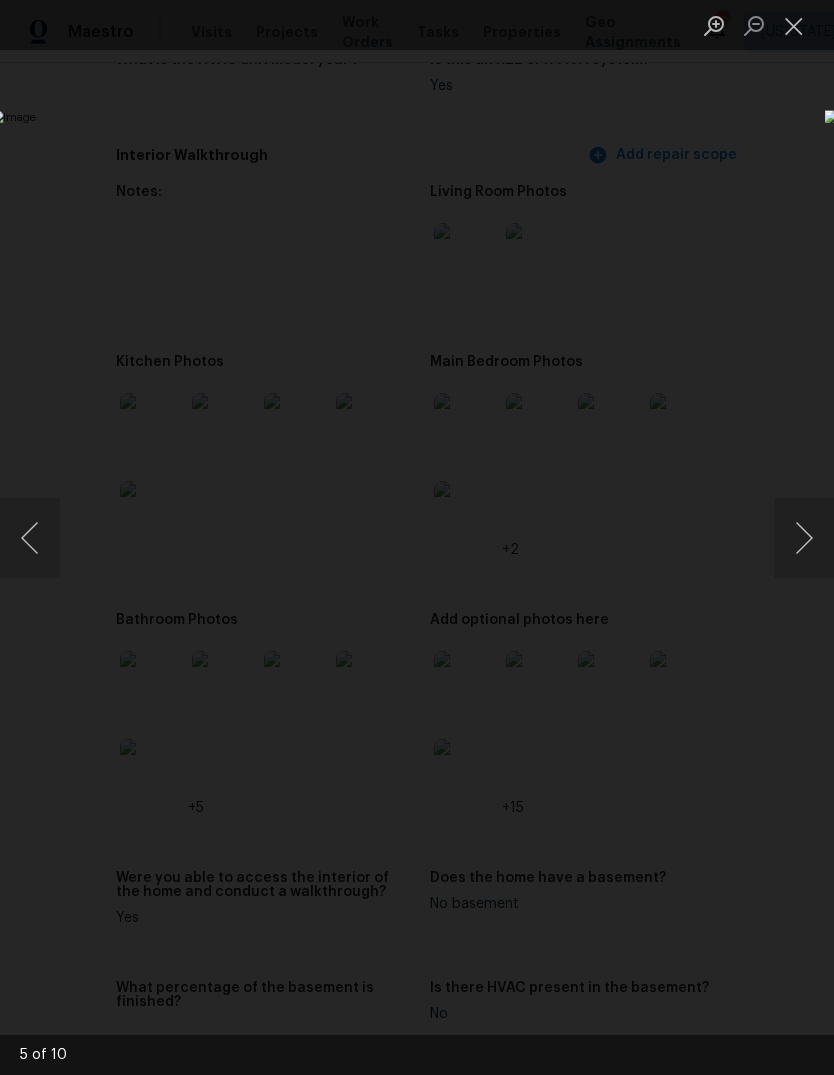 click at bounding box center (794, 25) 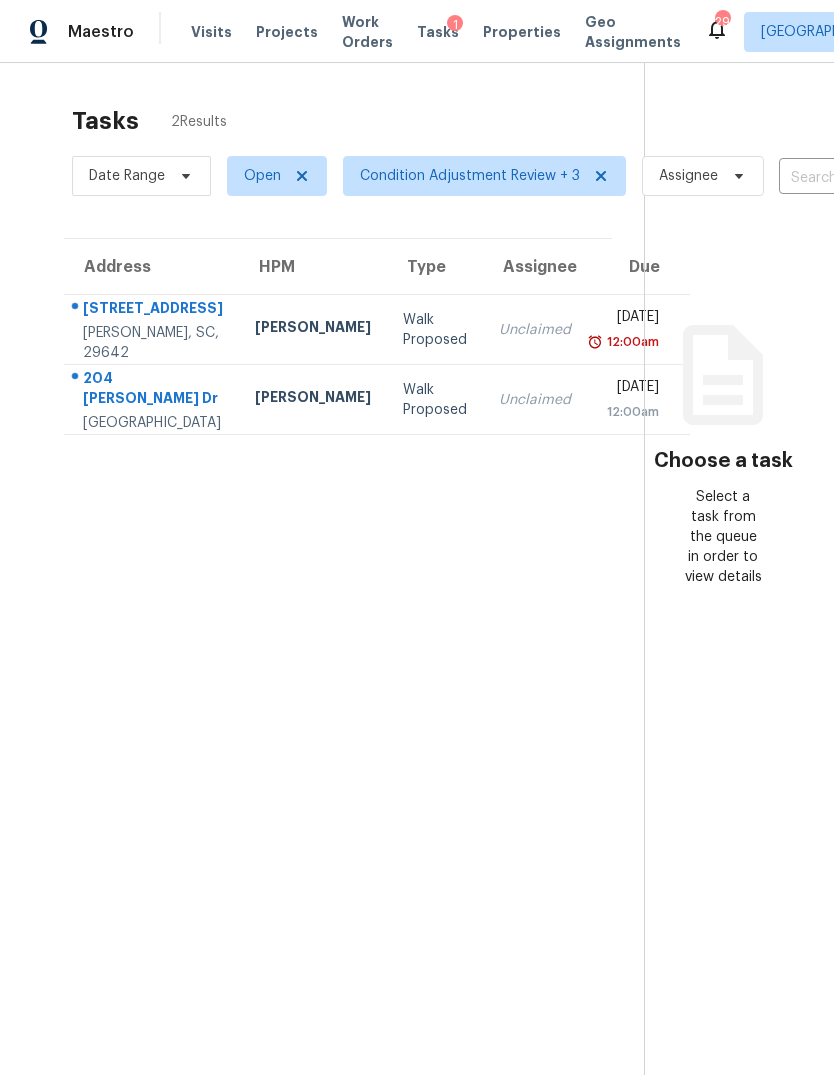 scroll, scrollTop: 0, scrollLeft: 0, axis: both 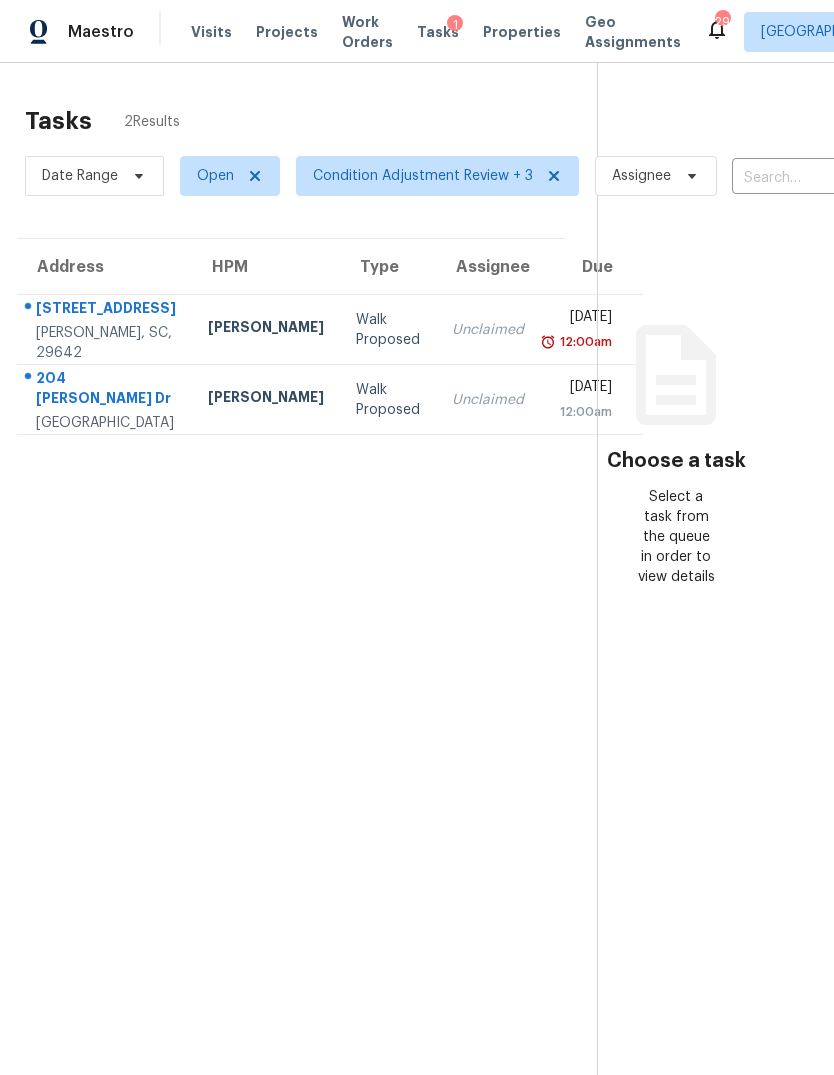 click on "William Bynum" at bounding box center (266, 329) 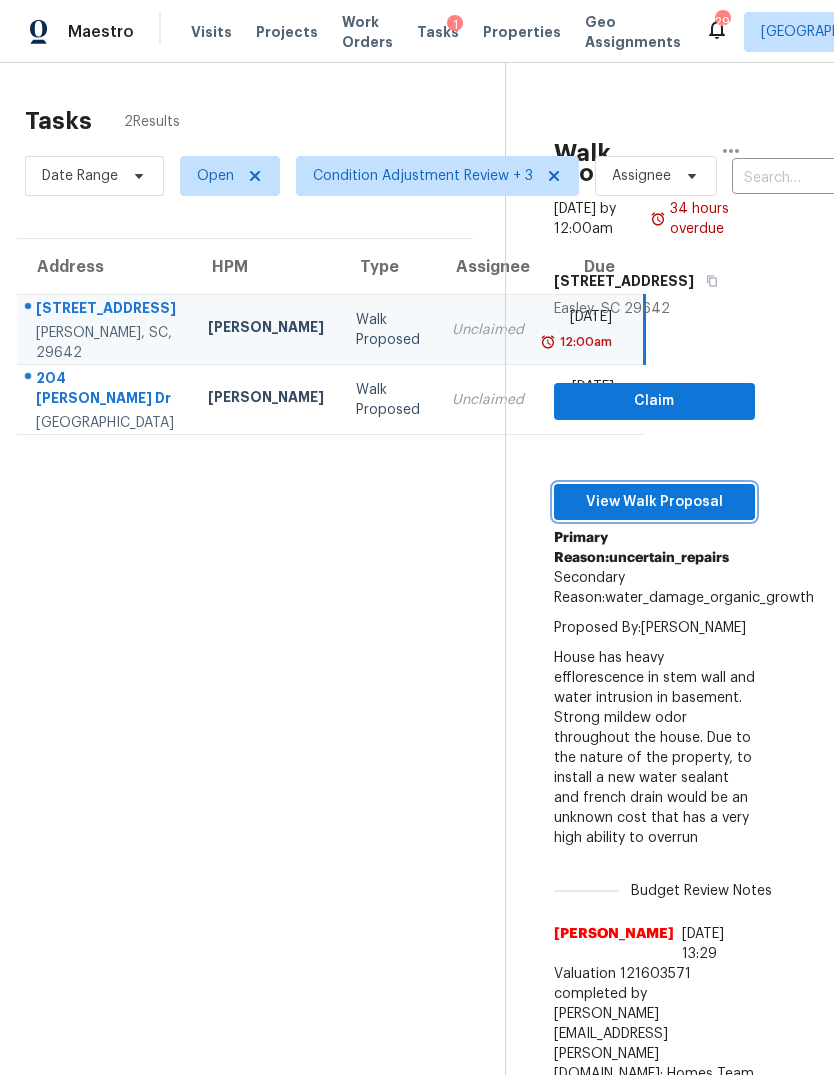 click on "View Walk Proposal" at bounding box center [654, 502] 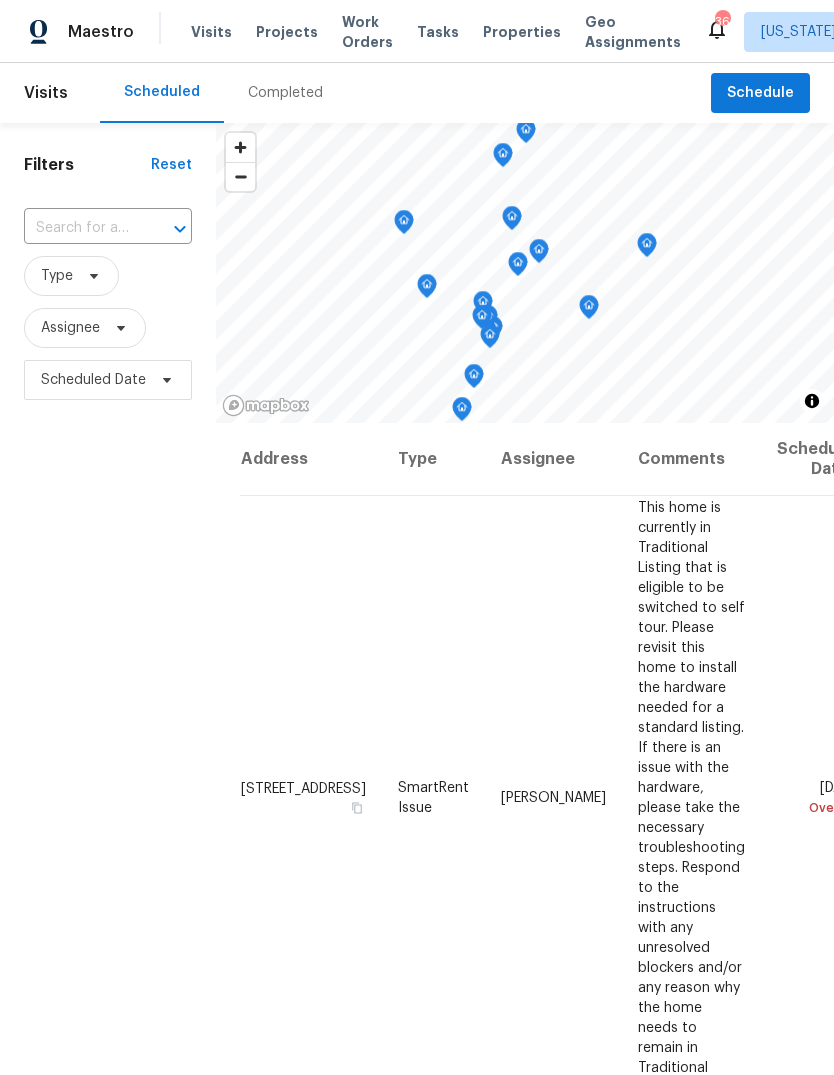 scroll, scrollTop: 75, scrollLeft: 0, axis: vertical 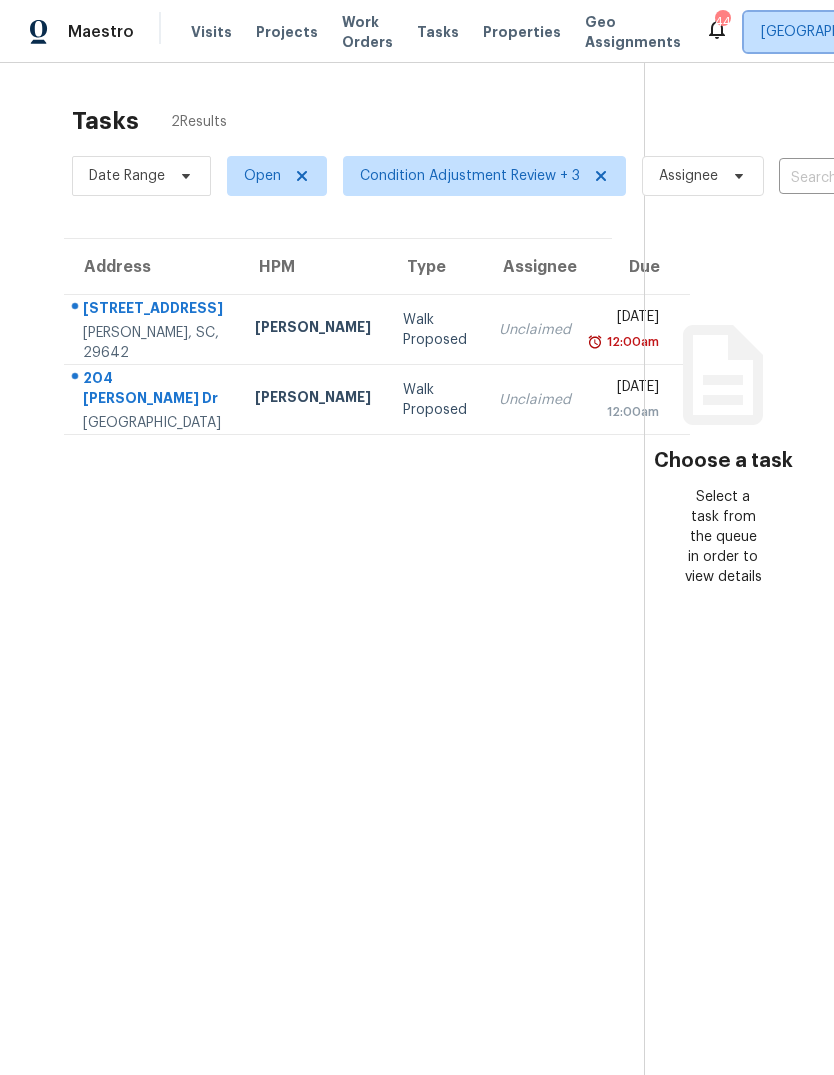 click on "[GEOGRAPHIC_DATA], [GEOGRAPHIC_DATA] + 2" at bounding box center (915, 32) 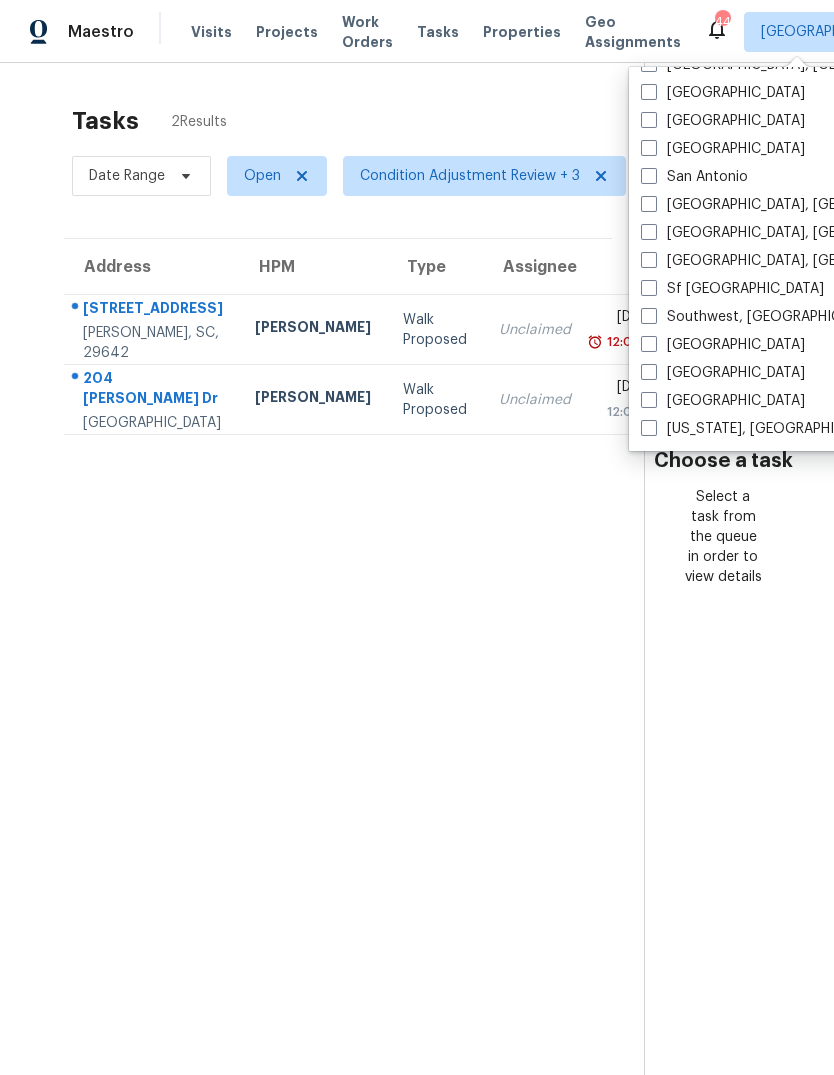 click at bounding box center [649, 428] 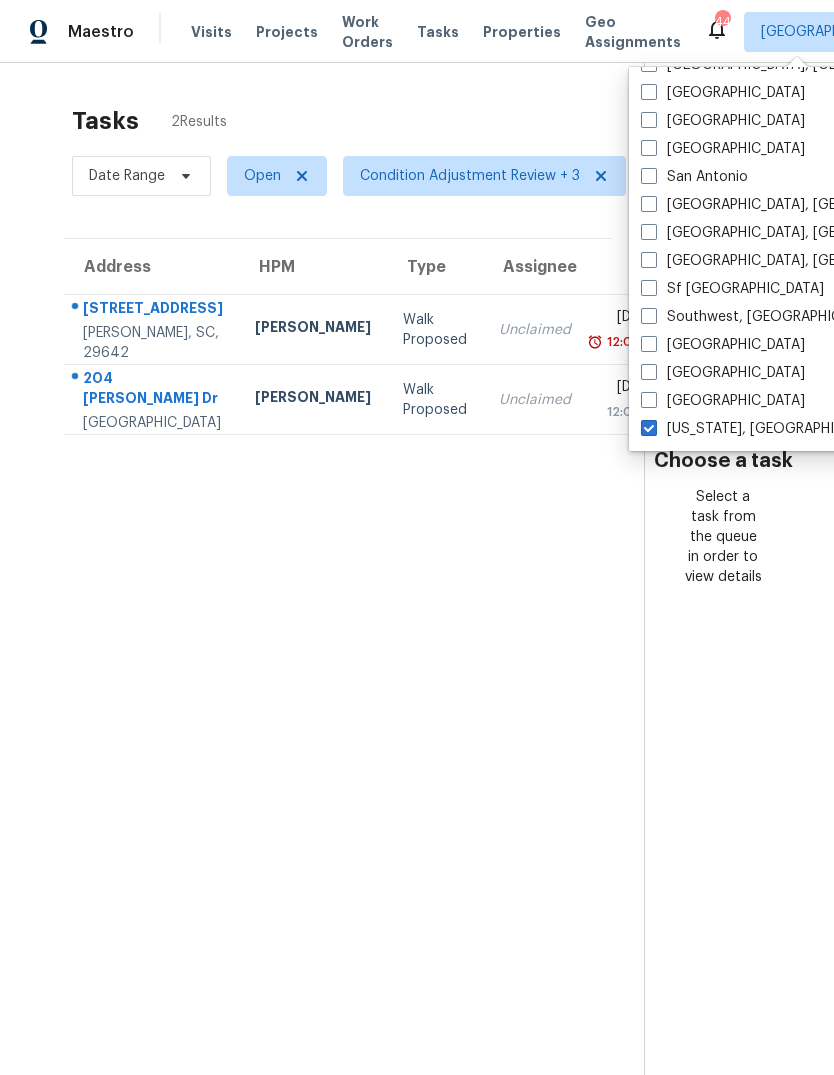 checkbox on "true" 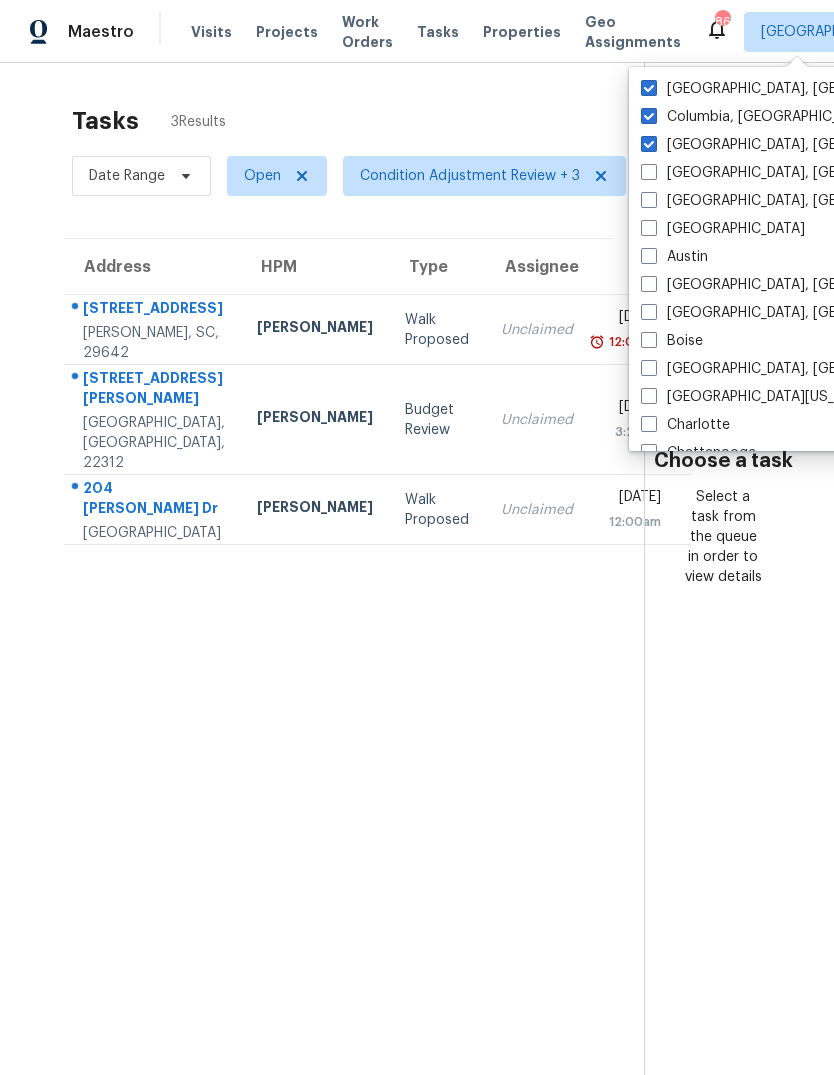 scroll, scrollTop: 0, scrollLeft: 0, axis: both 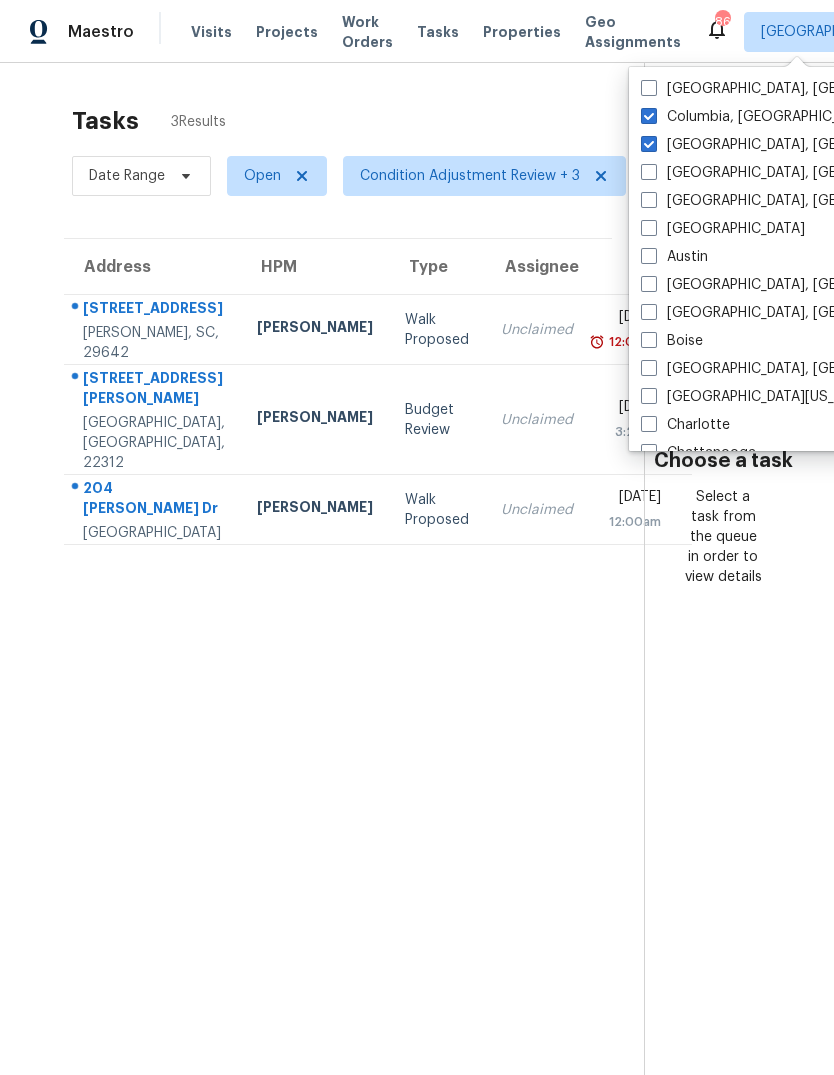 checkbox on "false" 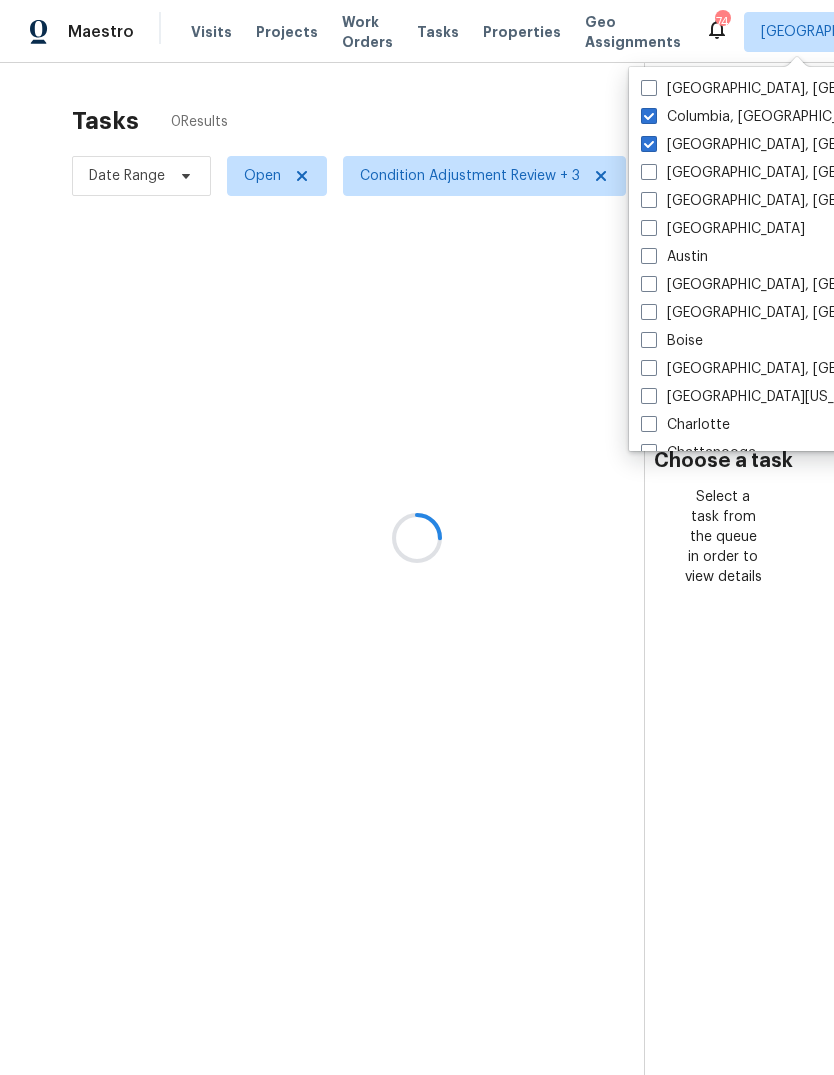 click at bounding box center [649, 116] 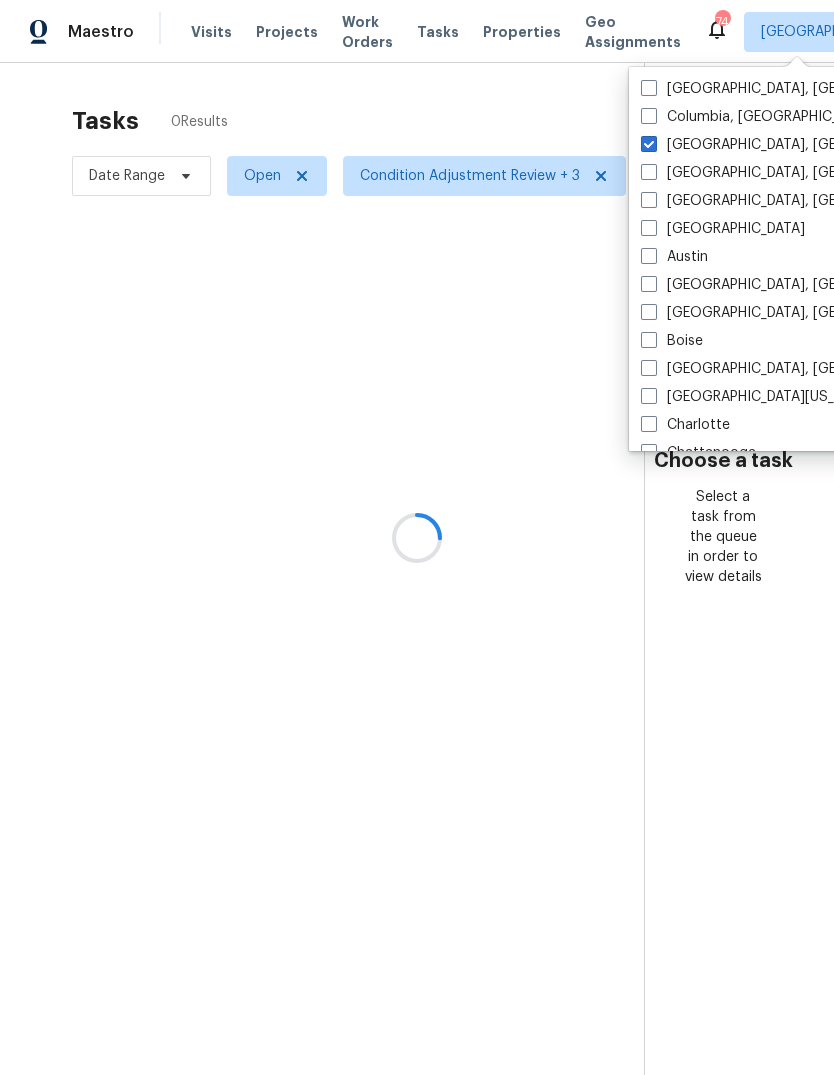 checkbox on "false" 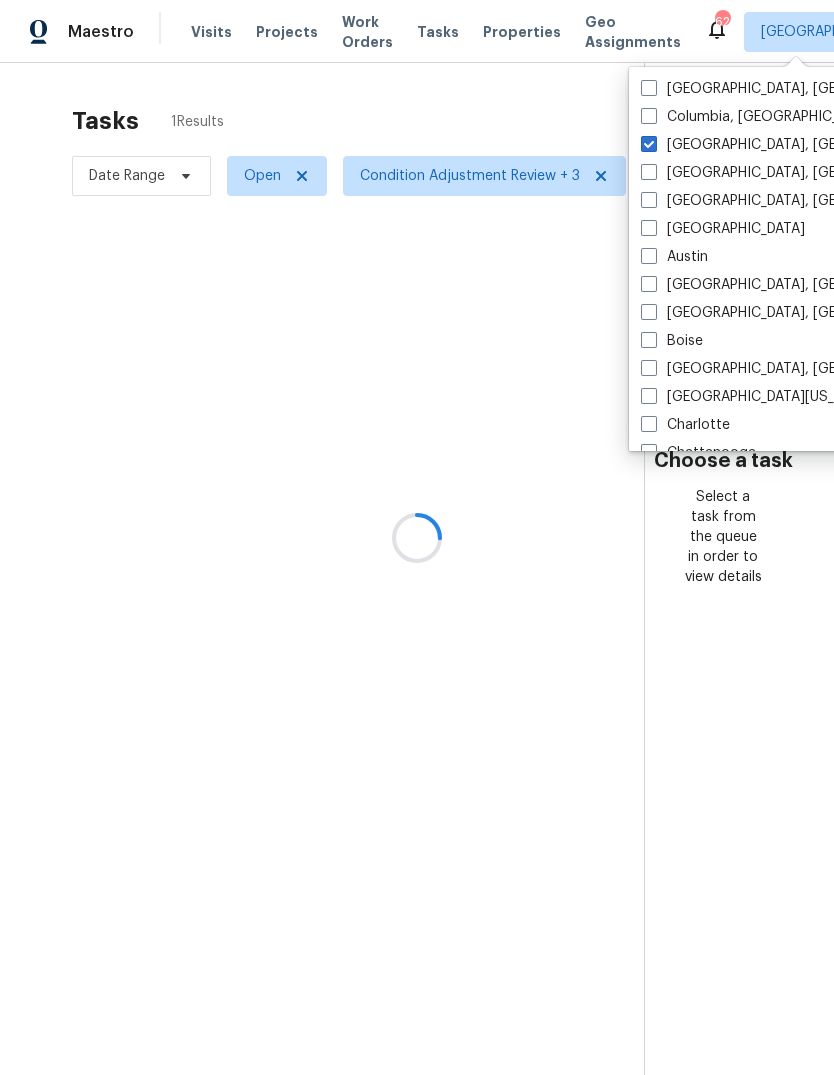 click at bounding box center (649, 144) 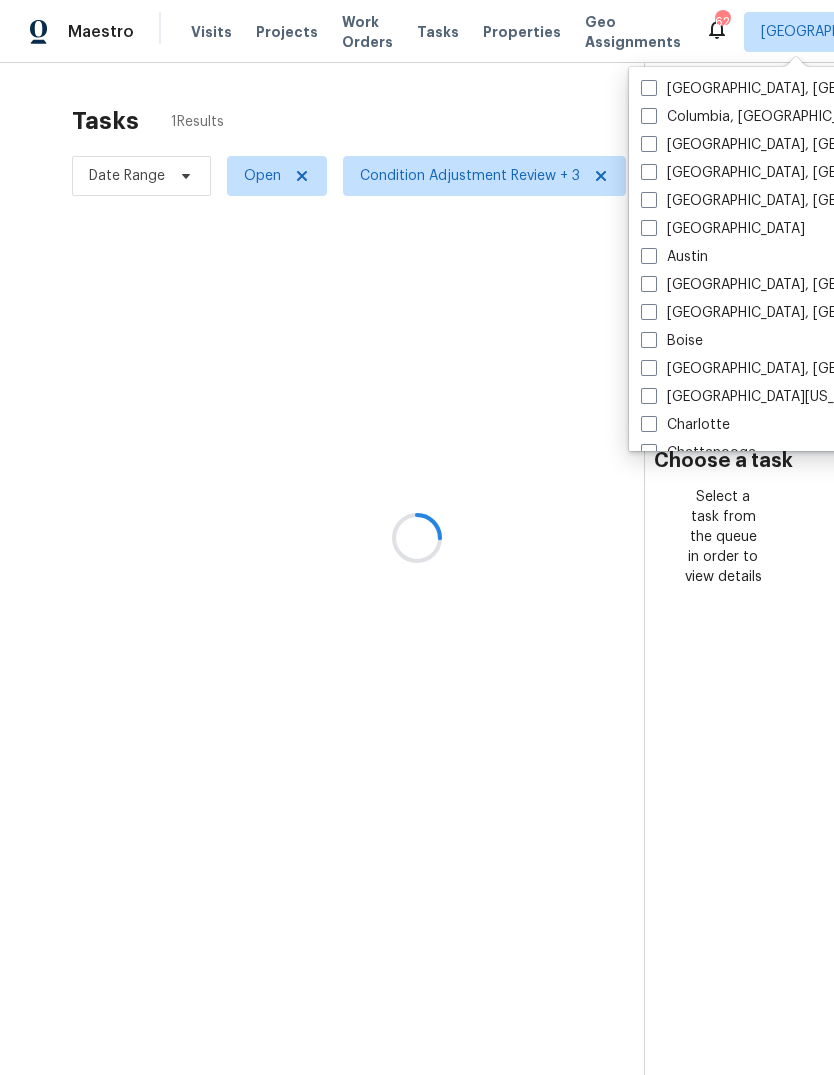 checkbox on "false" 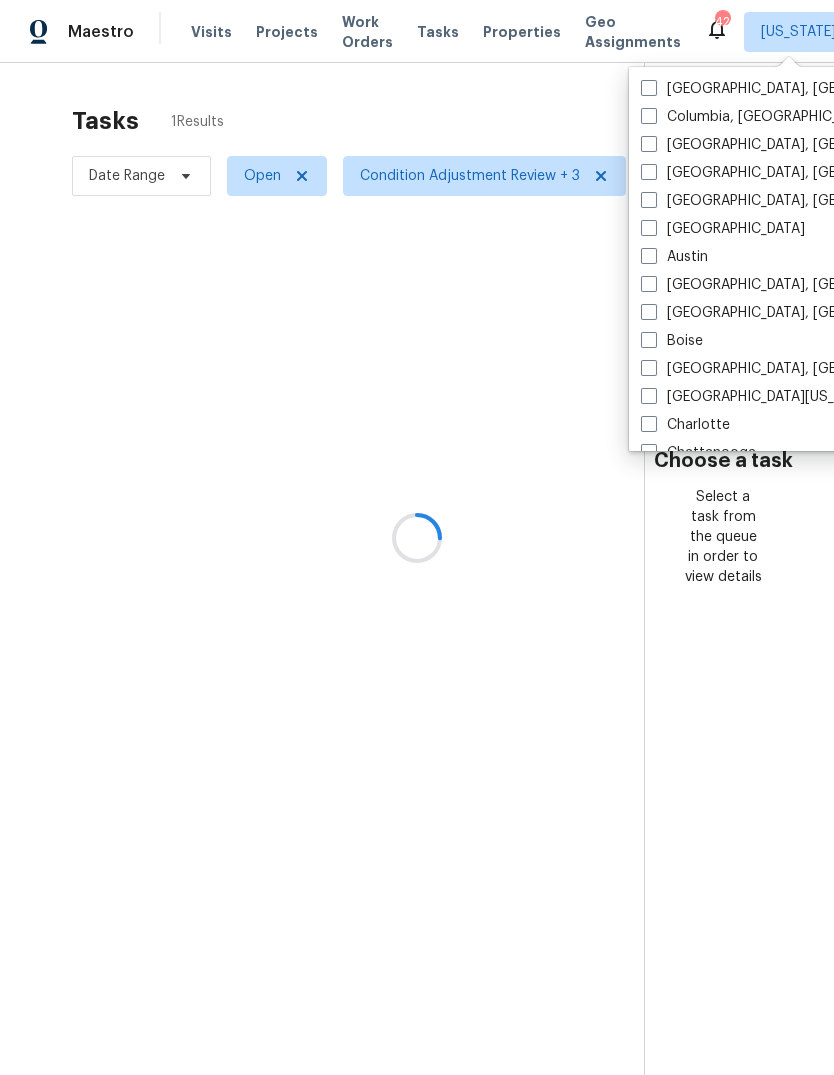 click at bounding box center (417, 537) 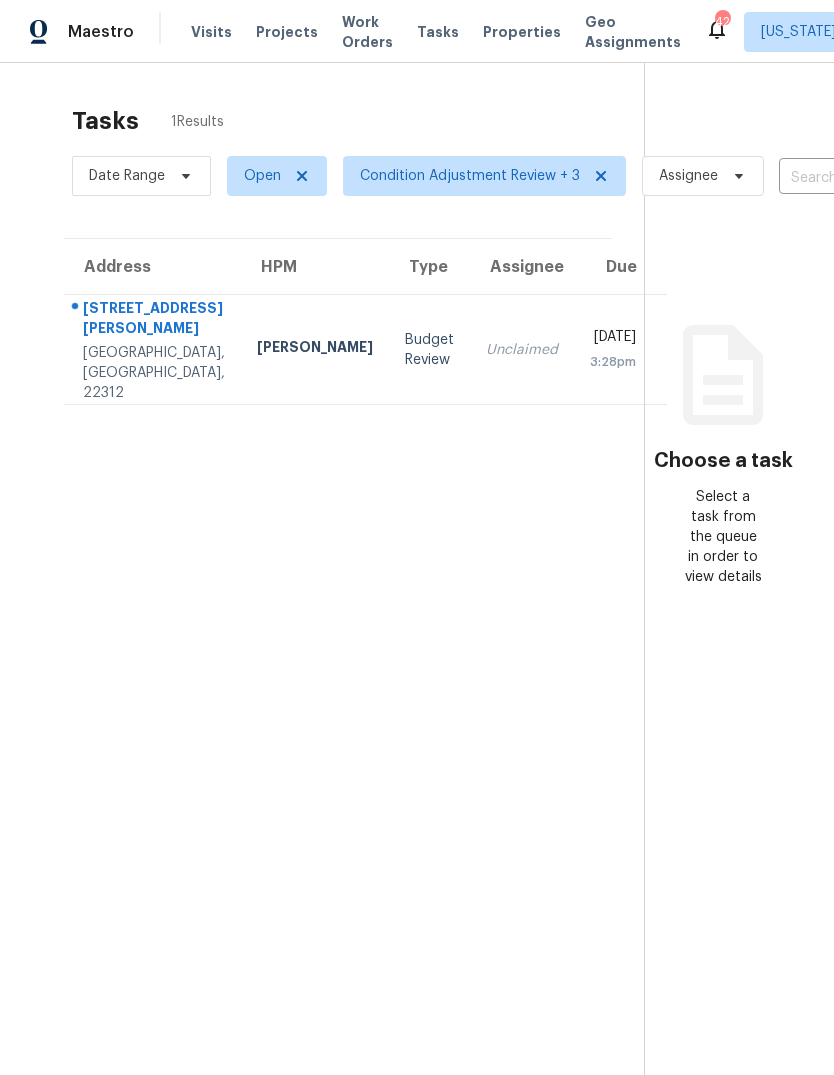 click on "Properties" at bounding box center [522, 32] 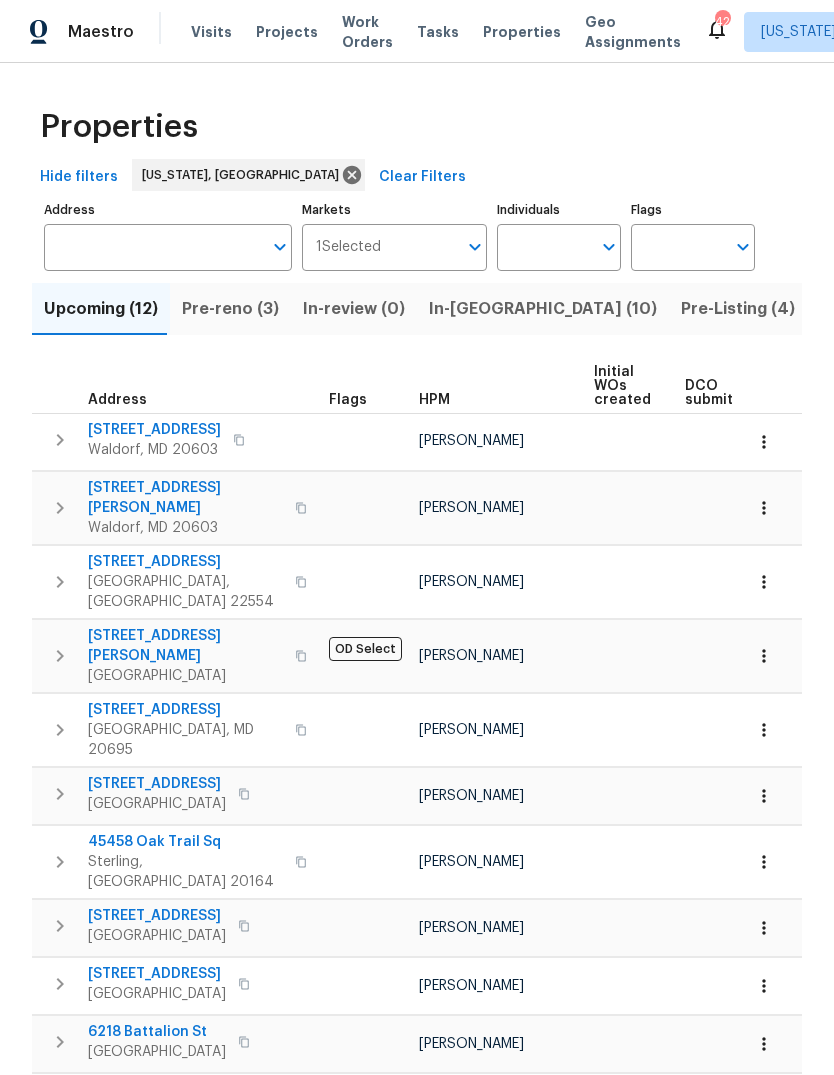 click on "Pre-reno (3)" at bounding box center (230, 309) 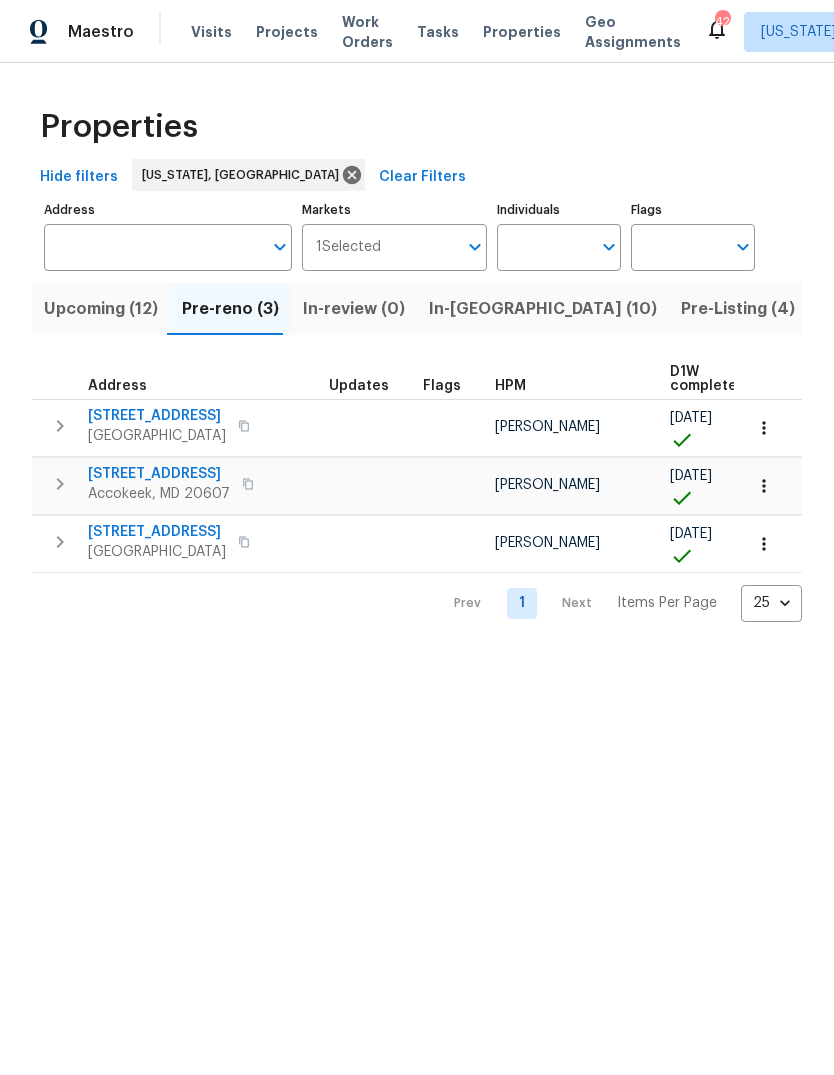 click at bounding box center [60, 484] 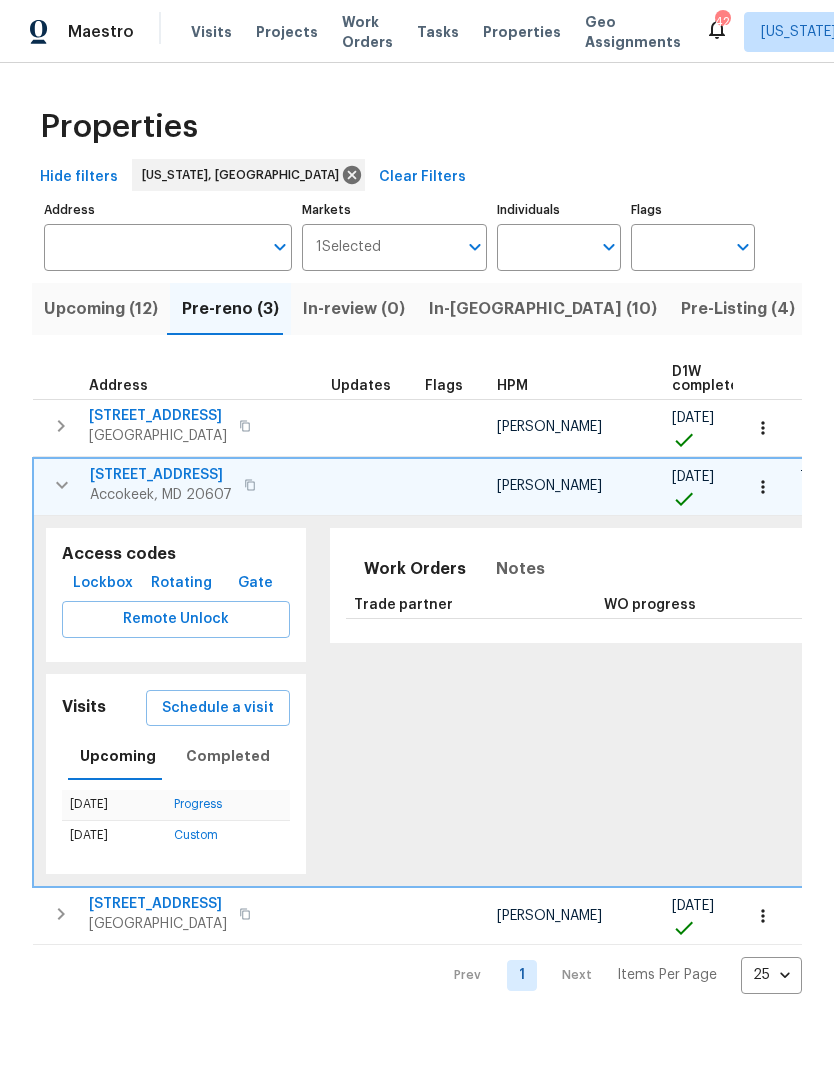 click 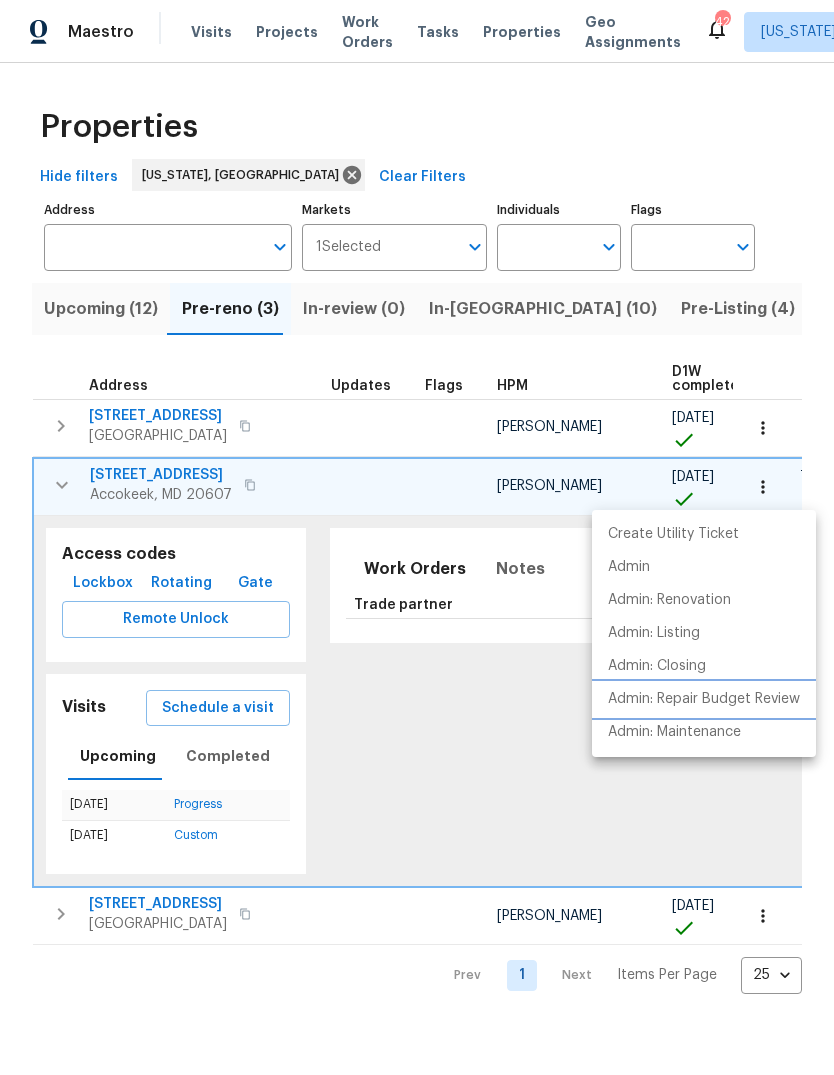 click on "Admin: Repair Budget Review" at bounding box center (704, 699) 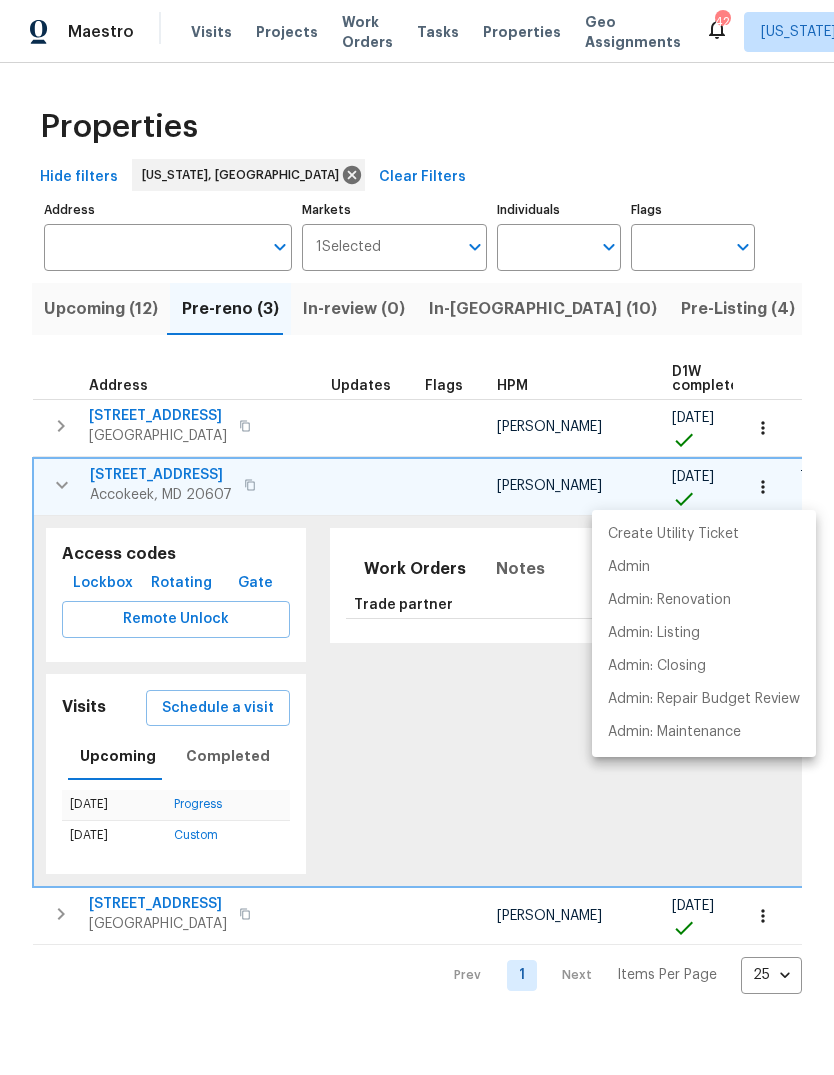 click at bounding box center [417, 537] 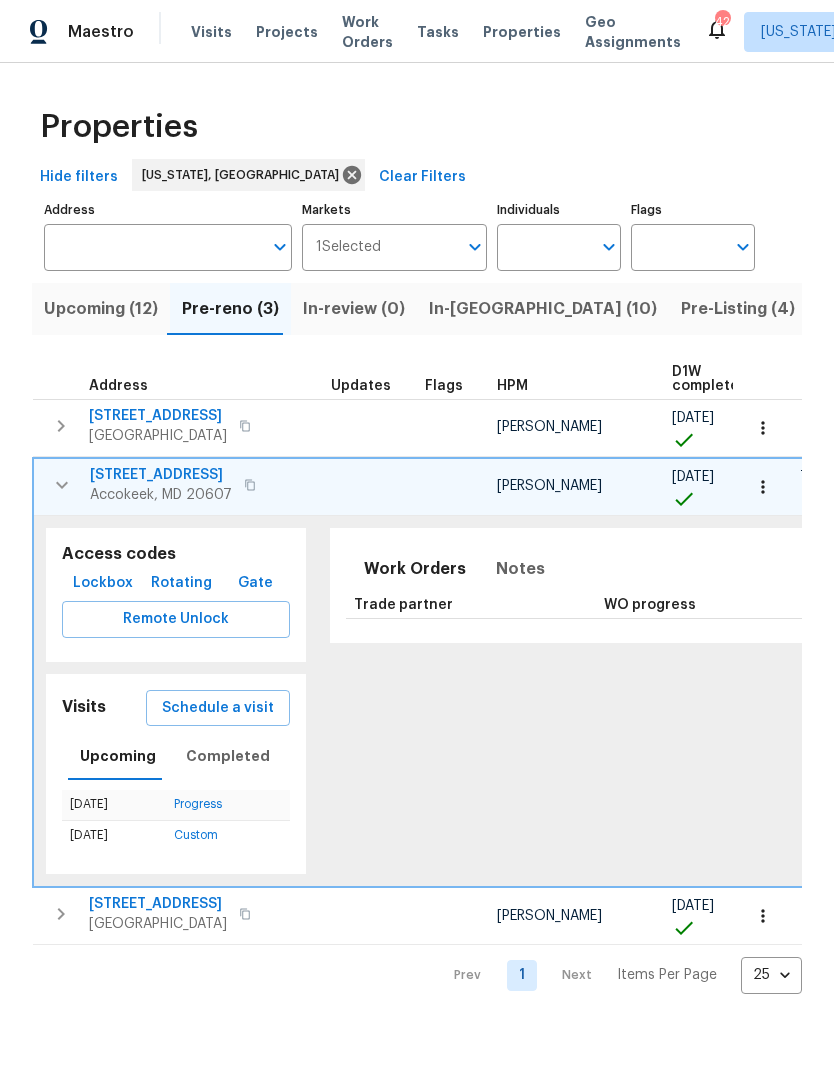 click 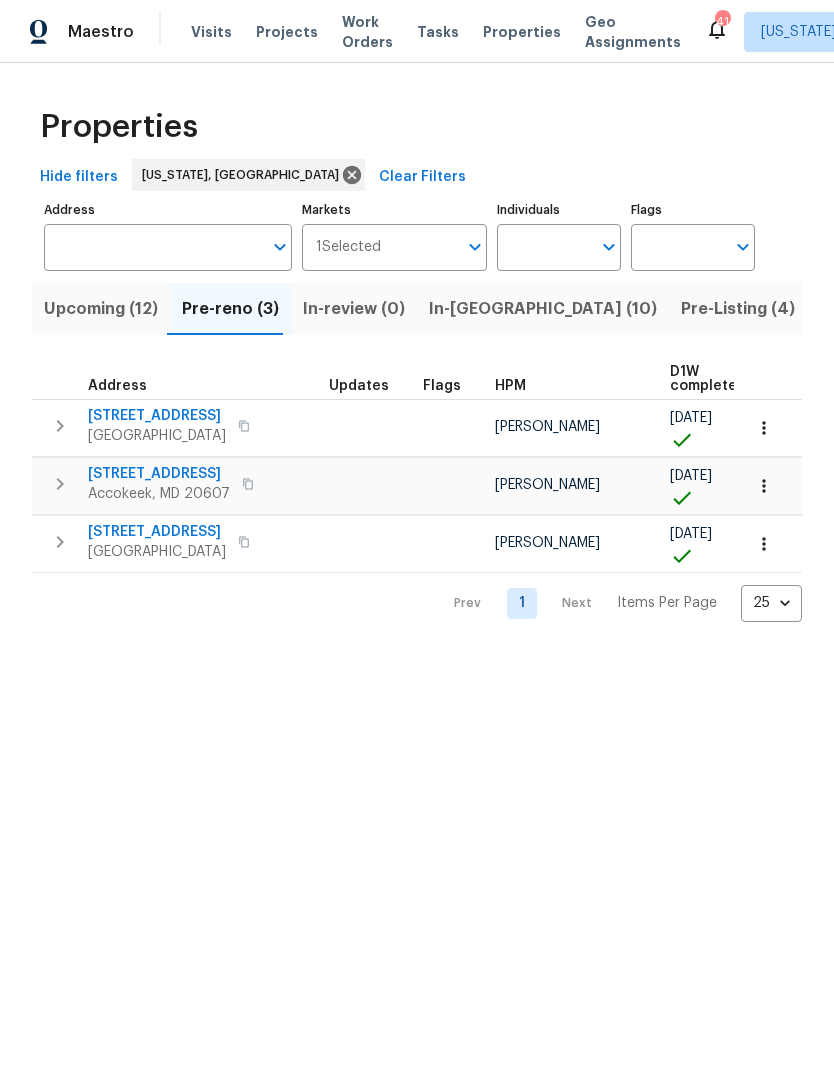 click on "Maestro Visits Projects Work Orders Tasks Properties Geo Assignments 41 Washington, DC Nicholas Russell Properties Hide filters Washington, DC Clear Filters Address Address Markets 1  Selected Markets Individuals Individuals Flags Flags Upcoming (12) Pre-reno (3) In-review (0) In-reno (10) Pre-Listing (4) Listed (58) Resale (15) Done (350) Unknown (0) Address Updates Flags HPM D1W complete Acq COE WO Completion Line Items 2905 Chinkapin Oak Ln Woodbridge, VA 22191 Nelson Flores 07/15/25 07/14/25 Sent: 0 Unsent: 0 1101 Pine Ln Accokeek, MD 20607 Nelson Flores 07/01/25 06/30/25 Sent: 0 Unsent: 0 1715 Calais Ct Oxon Hill, MD 20745 Nelson Flores 07/15/25 07/08/25 Sent: 0 Unsent: 0 Prev 1 Next Items Per Page 25 25 ​" at bounding box center (417, 327) 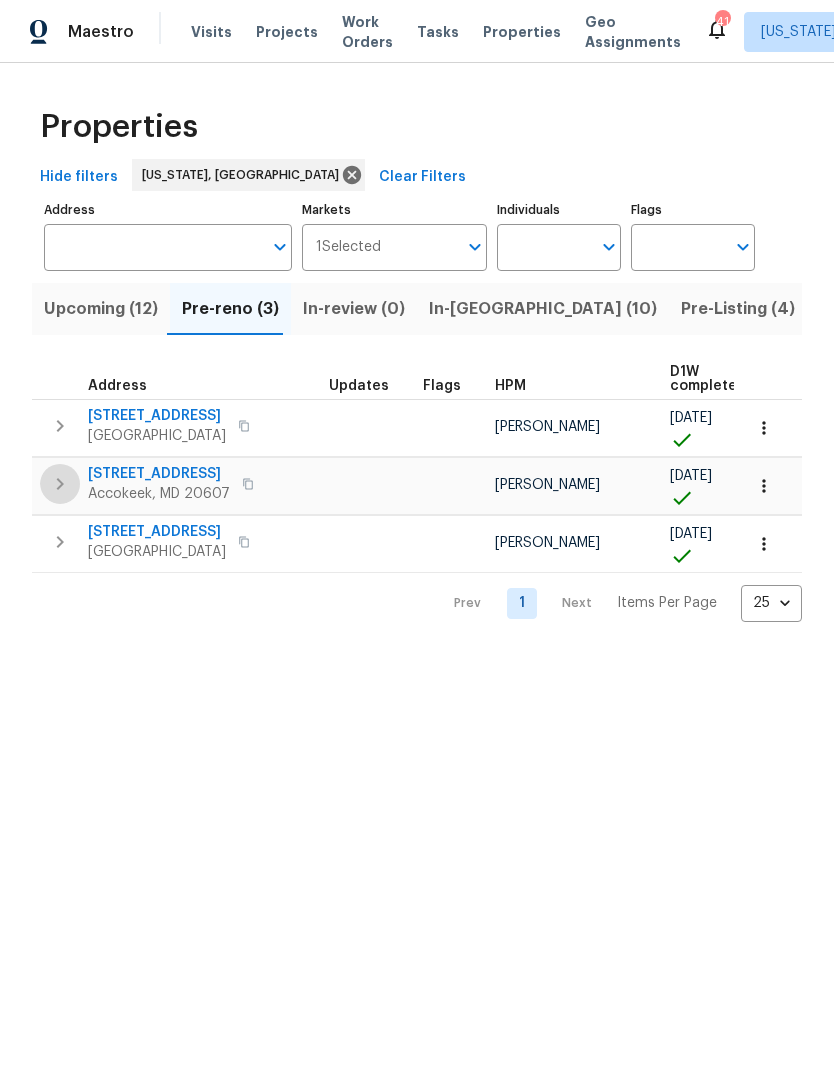 click 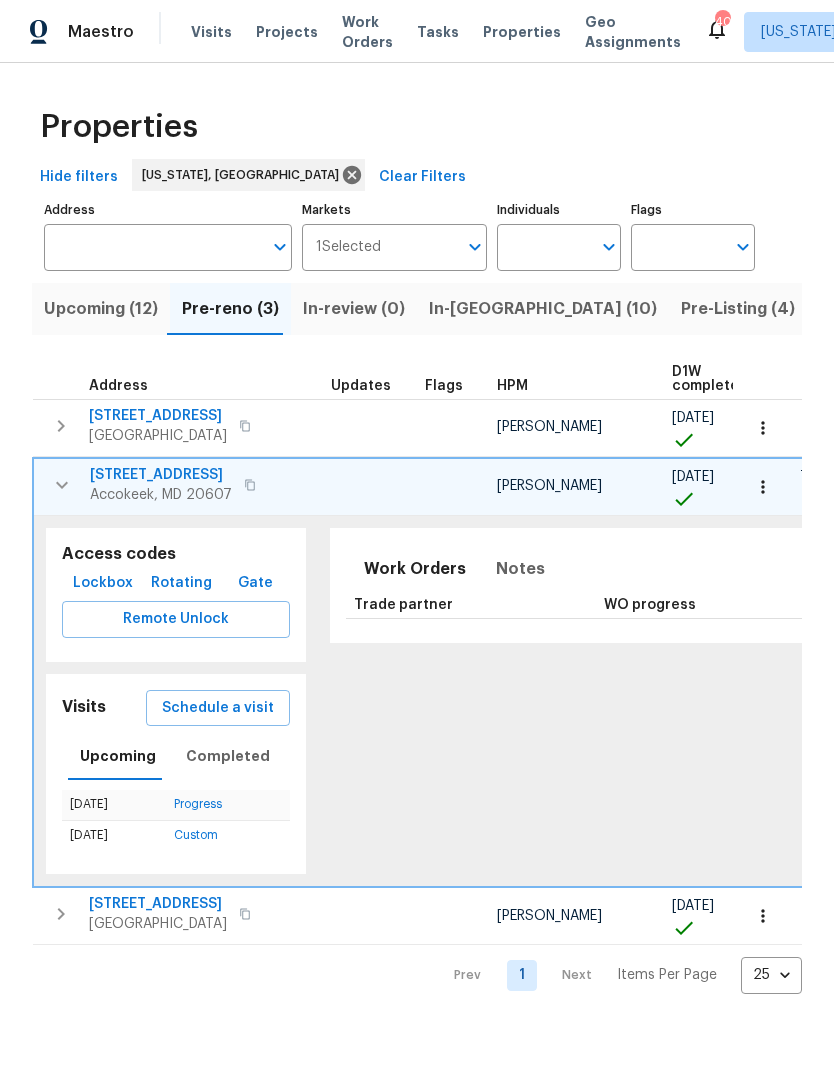 click 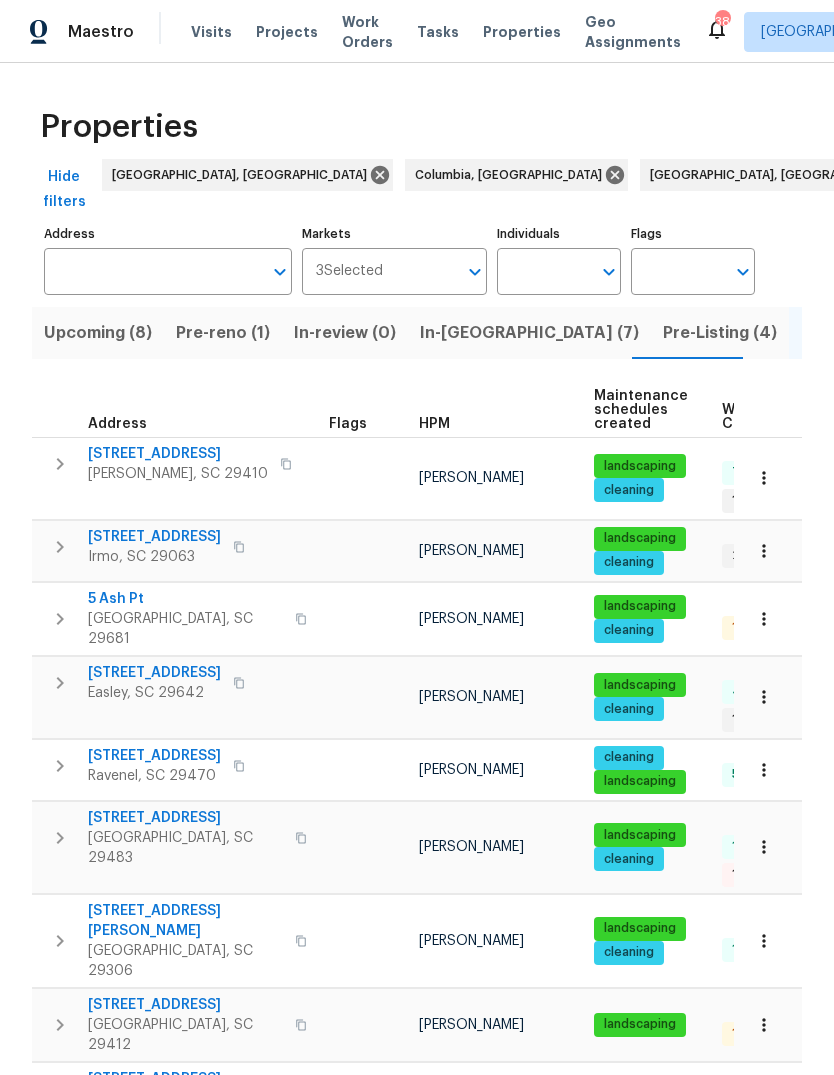 scroll, scrollTop: 0, scrollLeft: 0, axis: both 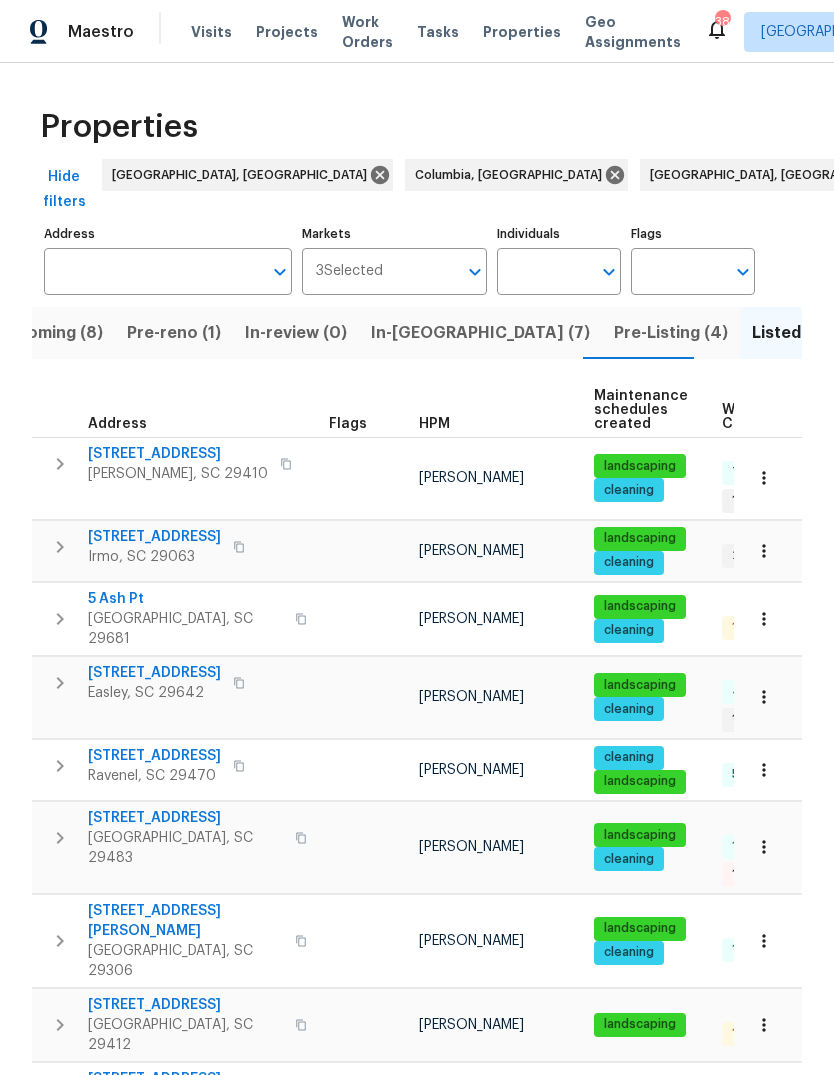 click on "Properties" at bounding box center [417, 127] 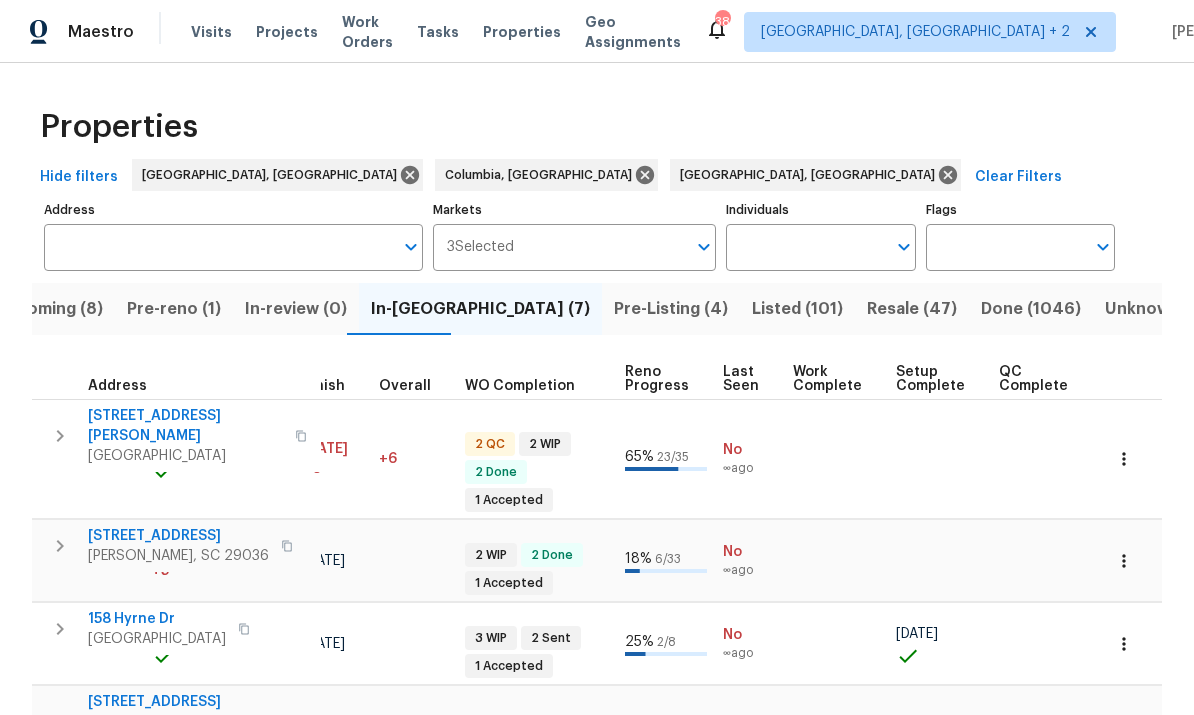 scroll, scrollTop: 0, scrollLeft: 571, axis: horizontal 